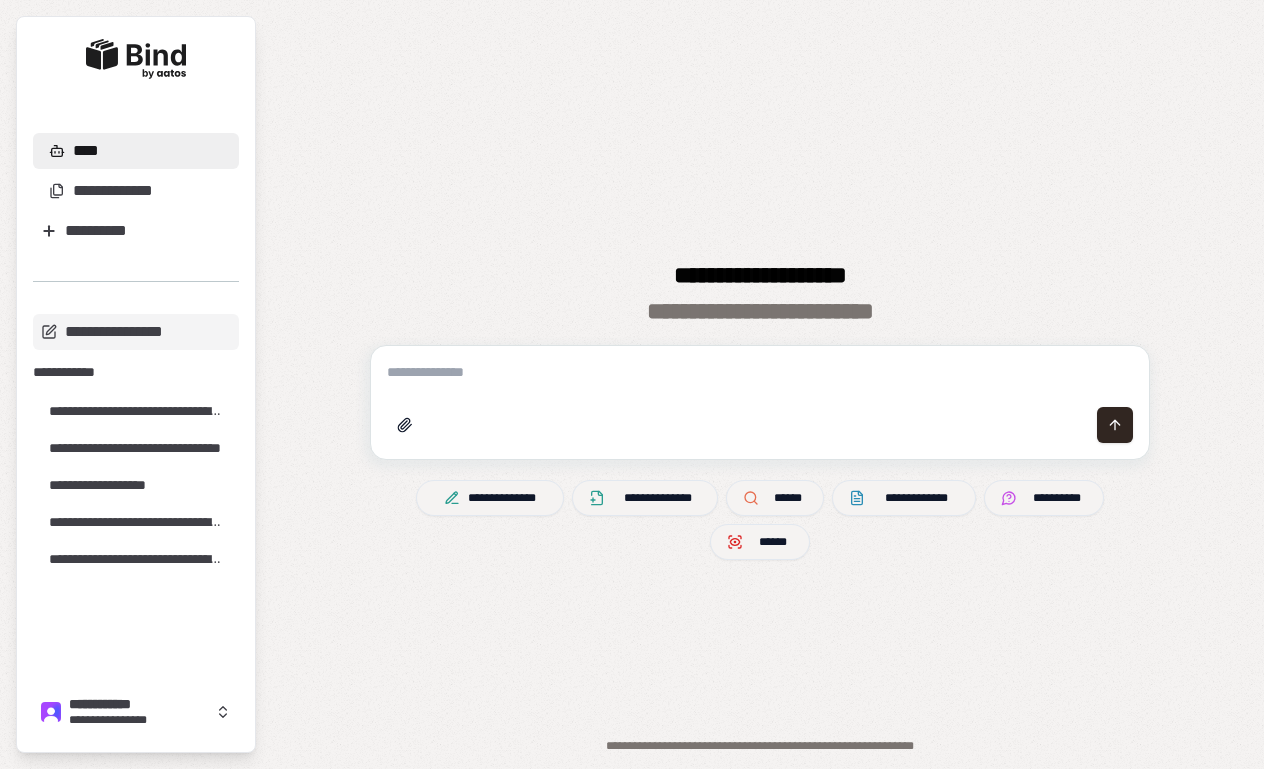 scroll, scrollTop: 0, scrollLeft: 0, axis: both 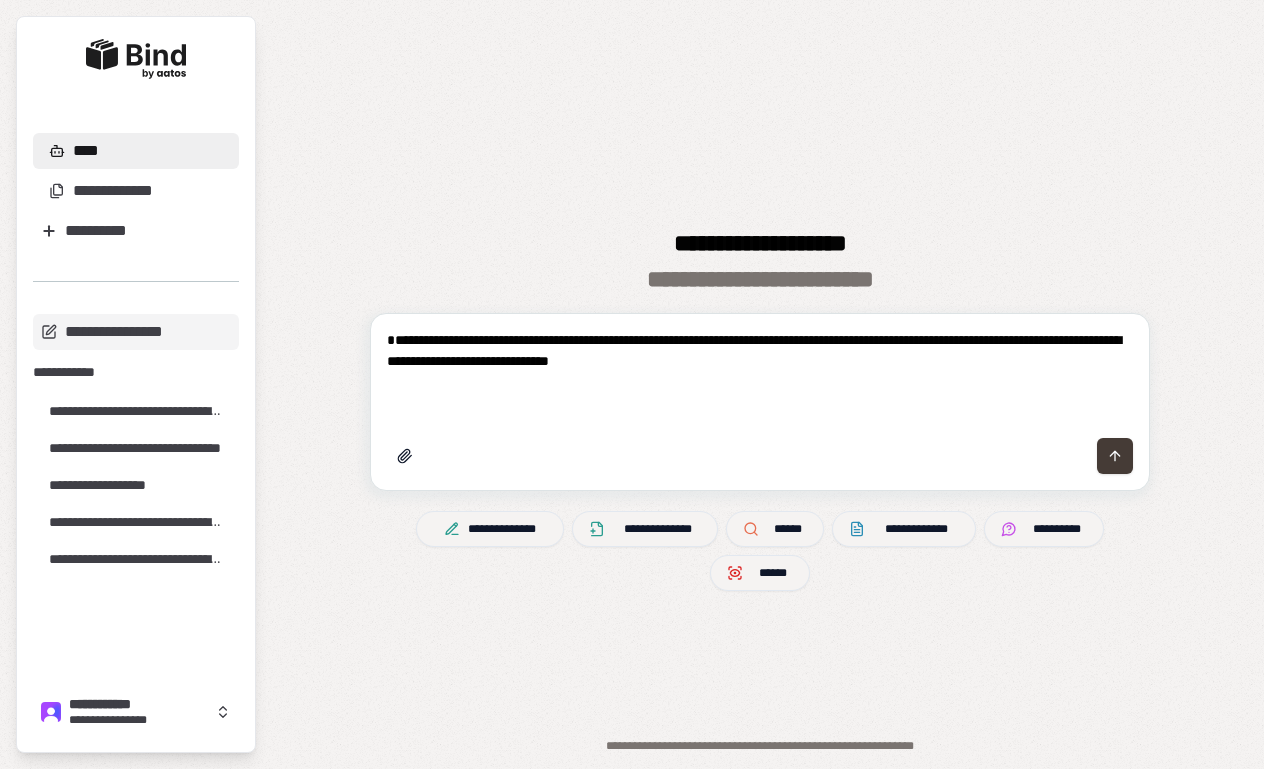 type on "**********" 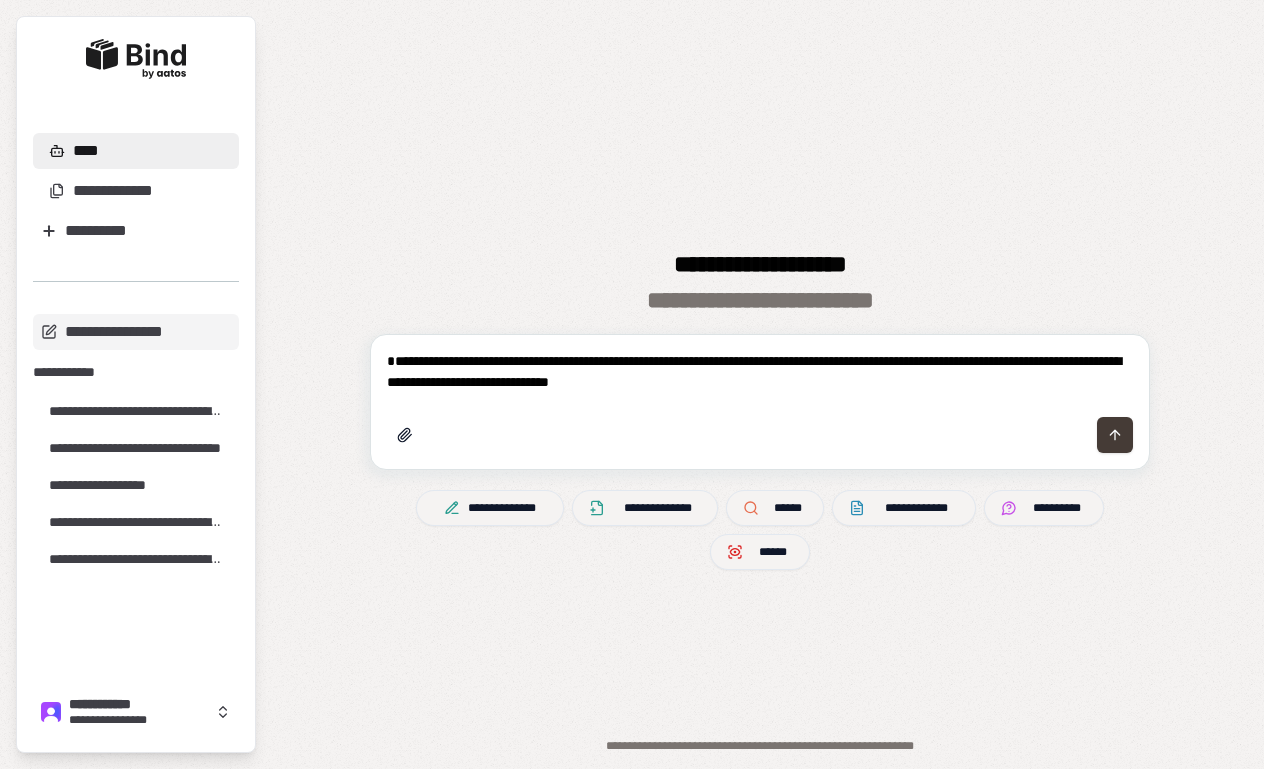 click at bounding box center (760, 435) 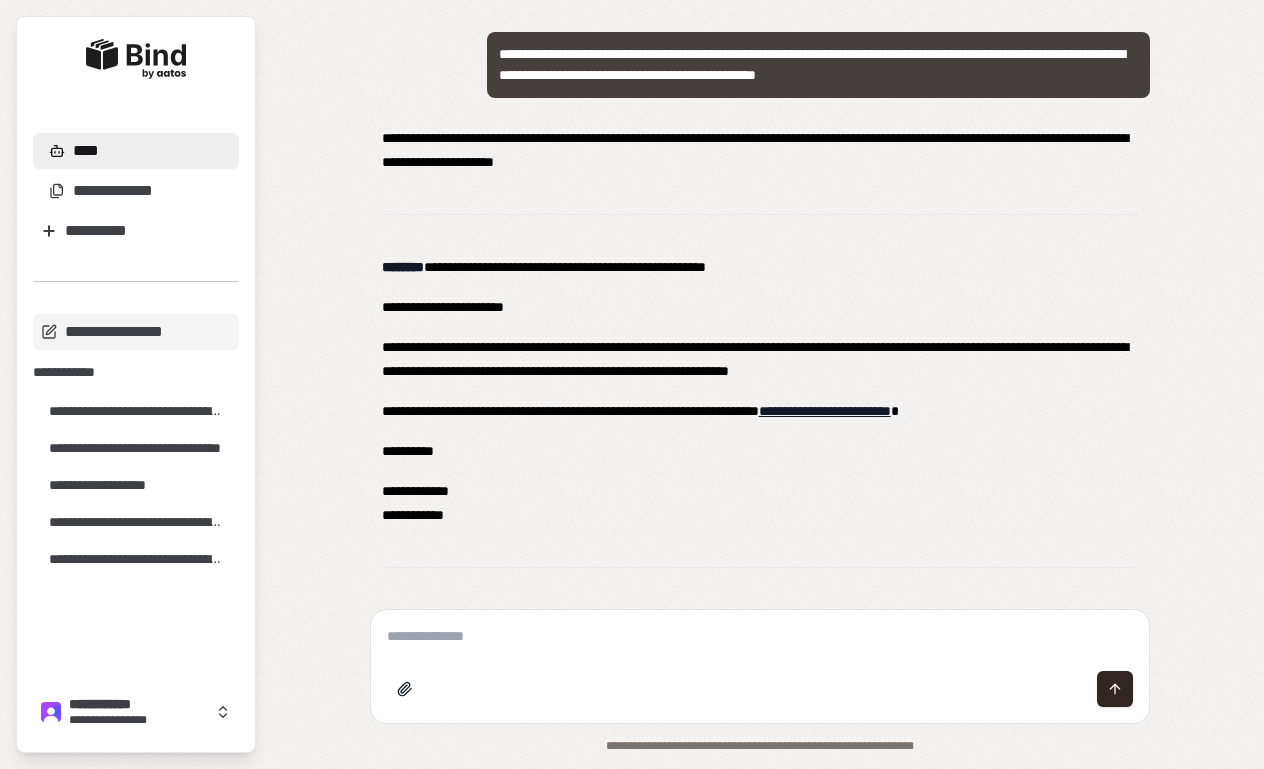 click at bounding box center [760, 636] 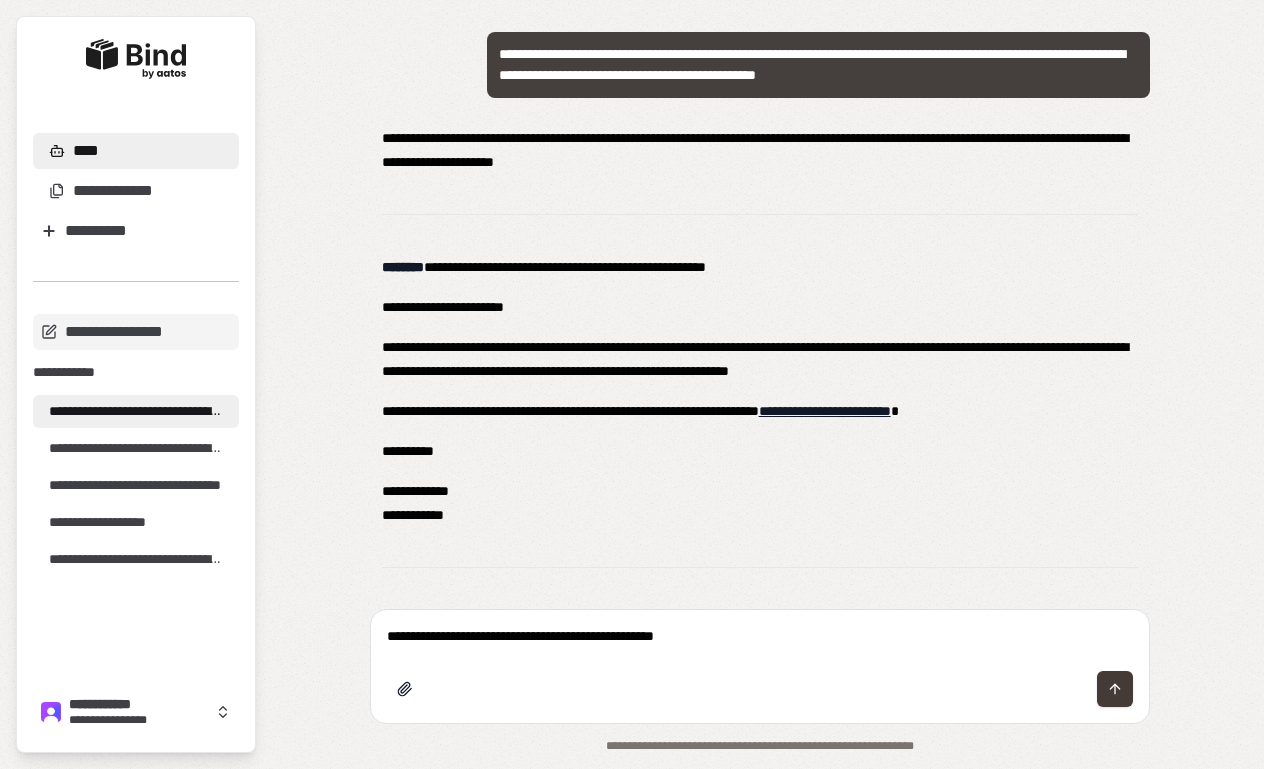 type on "**********" 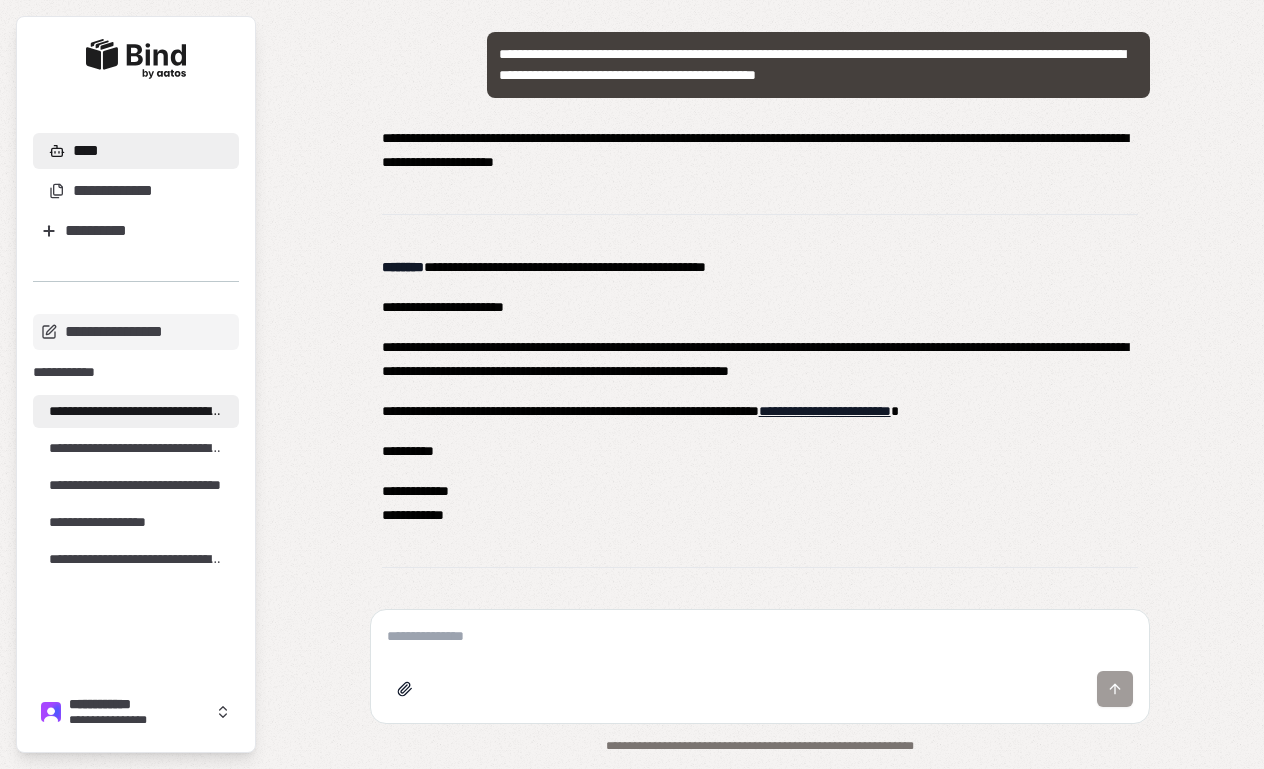 scroll, scrollTop: 628, scrollLeft: 0, axis: vertical 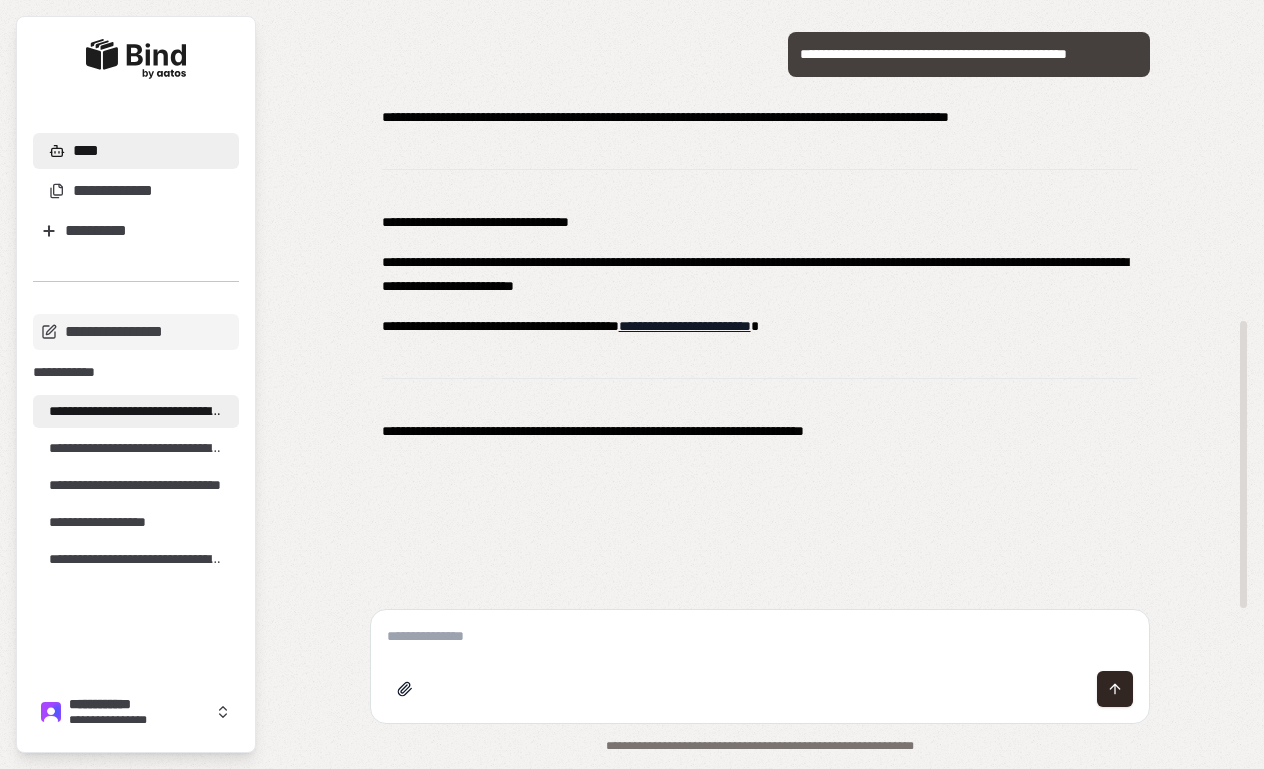 click on "**********" at bounding box center [760, 274] 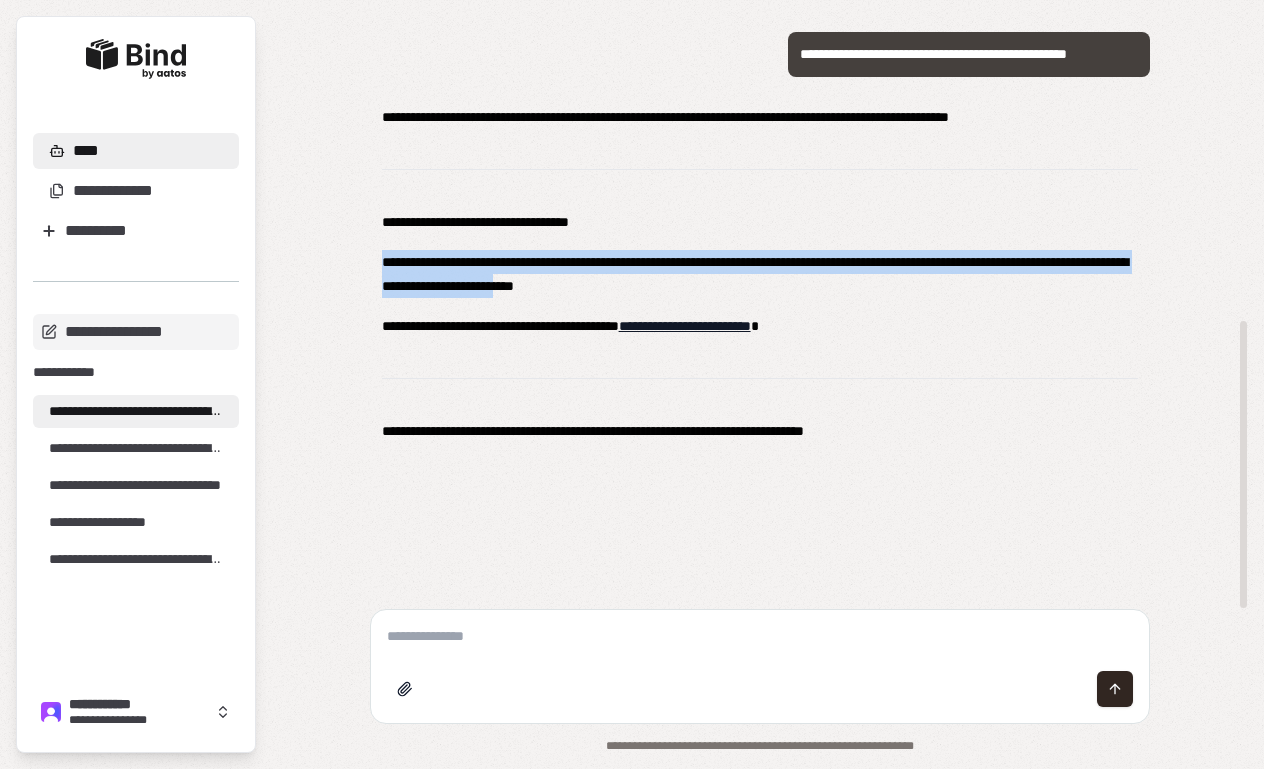 drag, startPoint x: 374, startPoint y: 257, endPoint x: 689, endPoint y: 292, distance: 316.93848 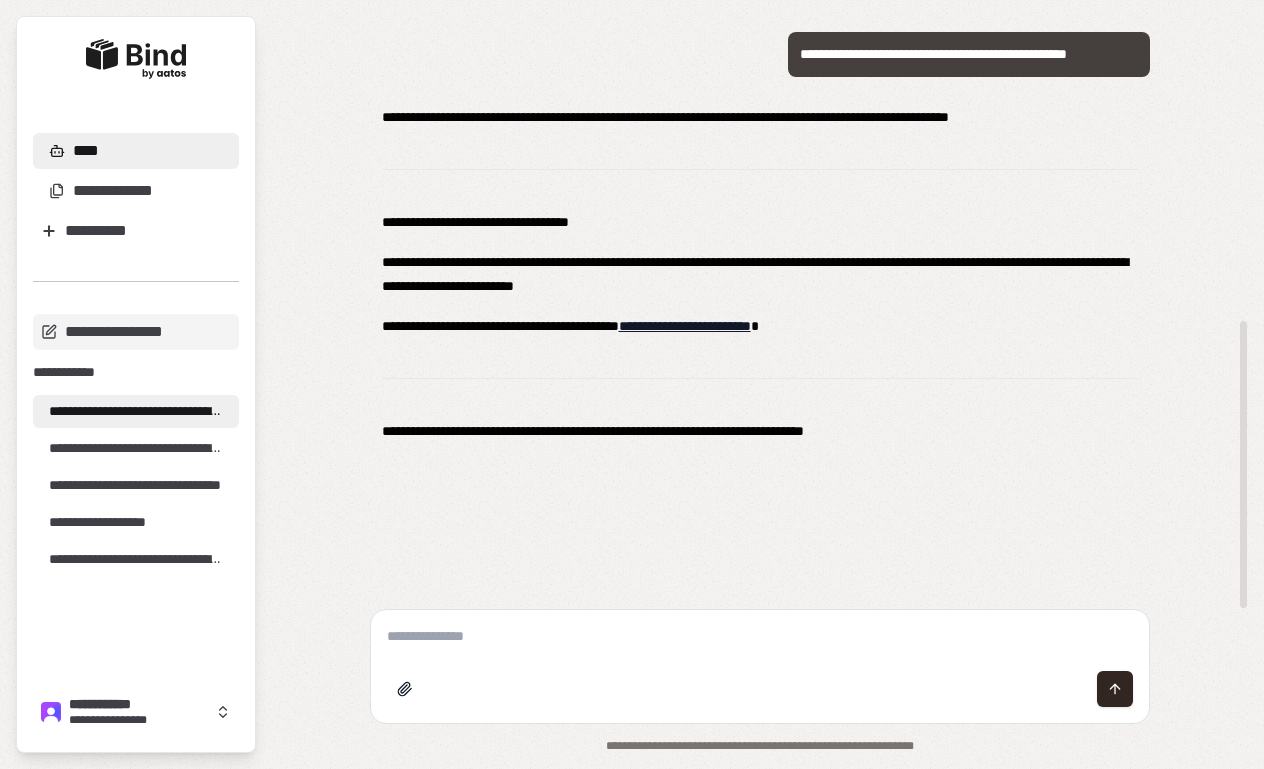 click on "**********" at bounding box center [760, 274] 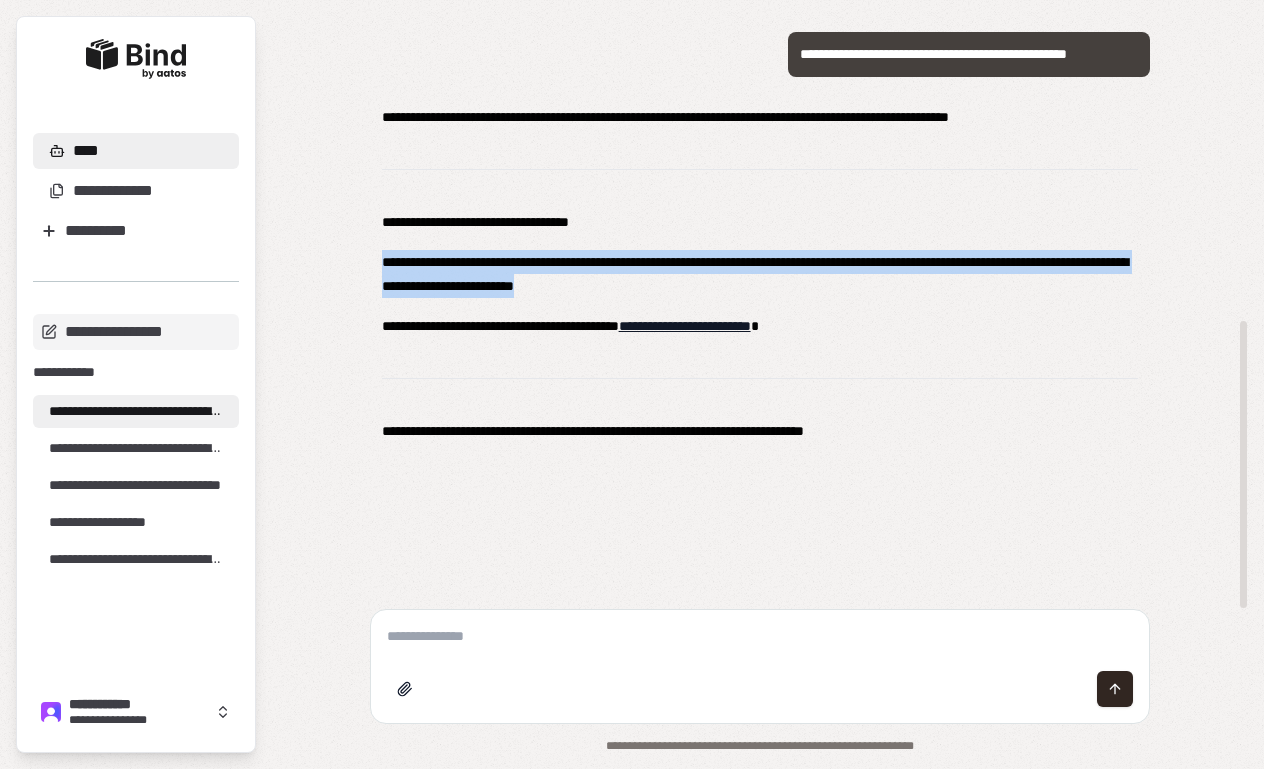drag, startPoint x: 729, startPoint y: 287, endPoint x: 377, endPoint y: 266, distance: 352.62585 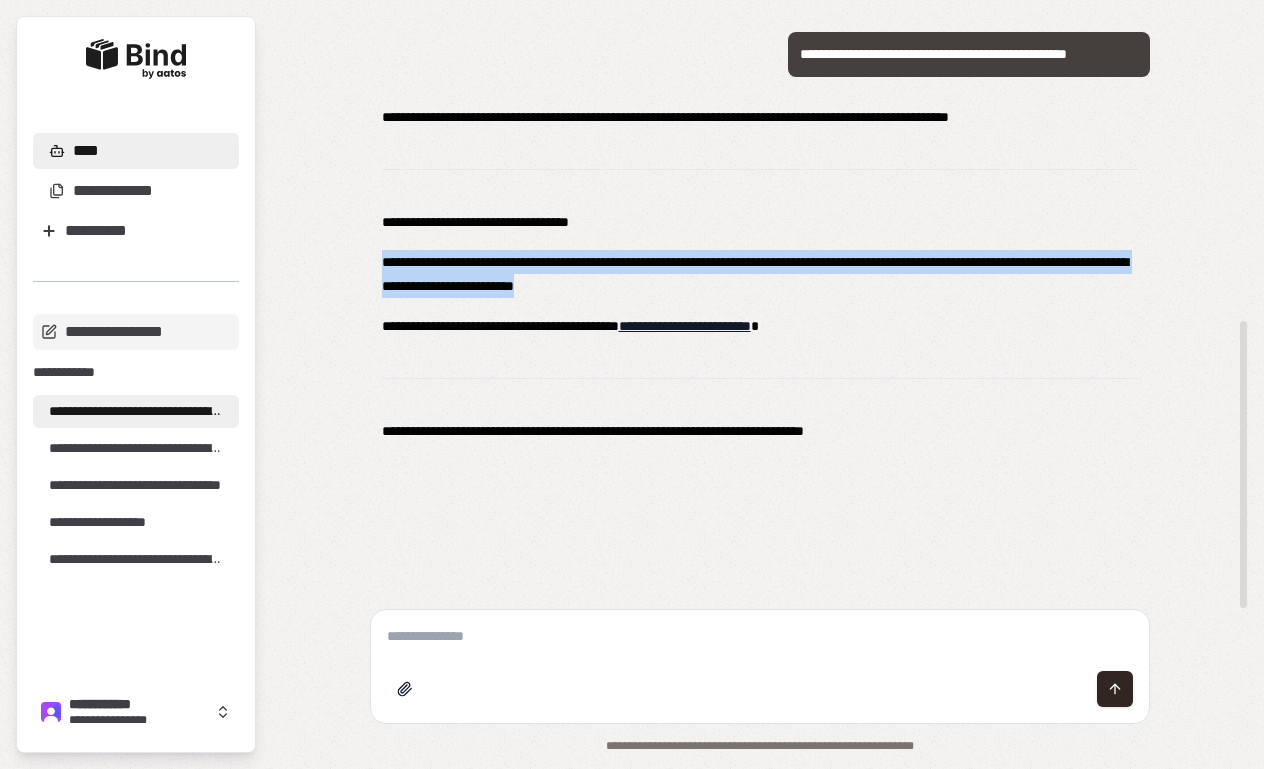 copy on "**********" 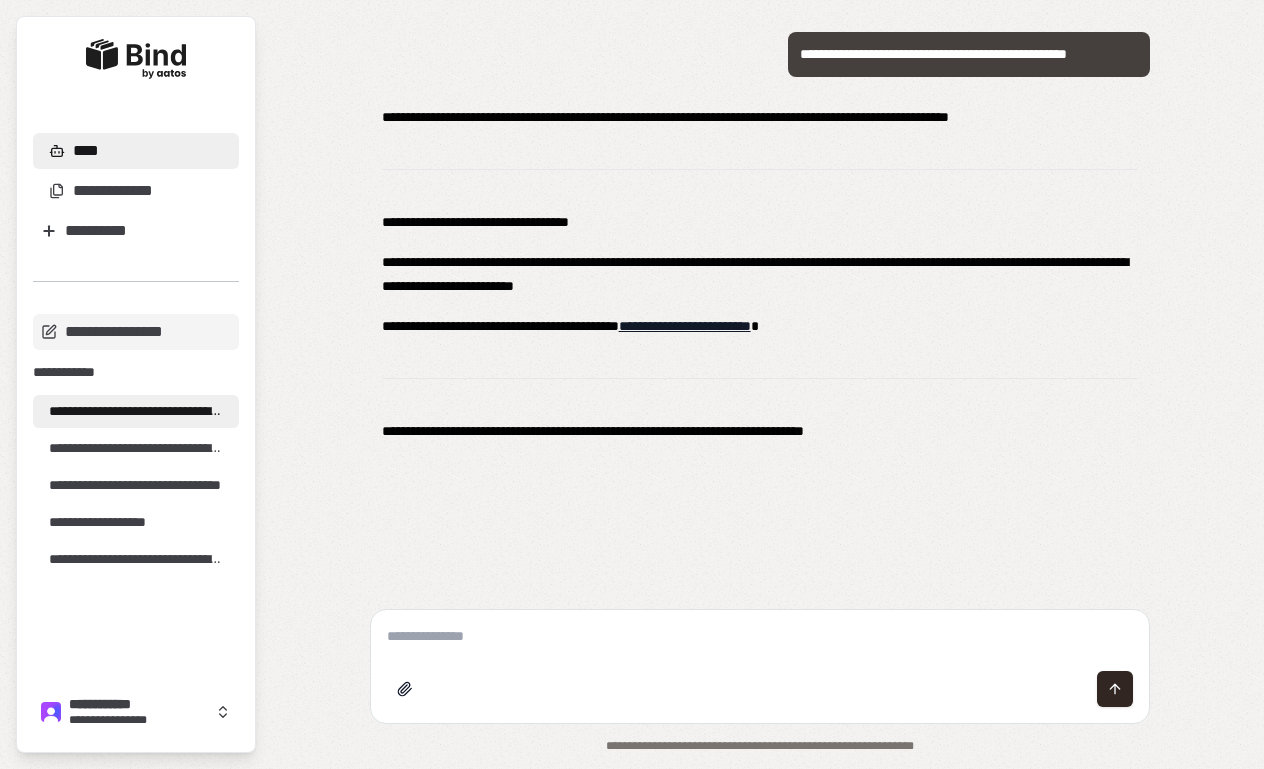 paste on "**********" 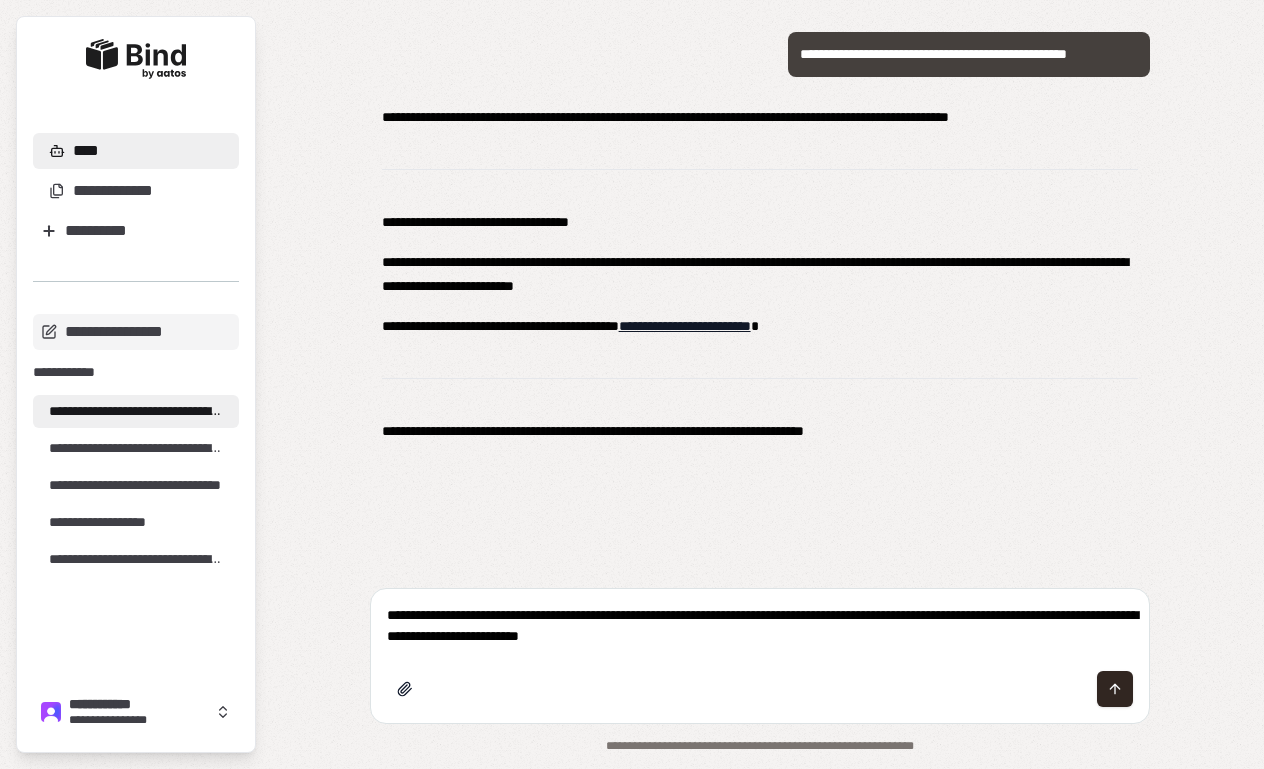 click on "**********" at bounding box center [760, 626] 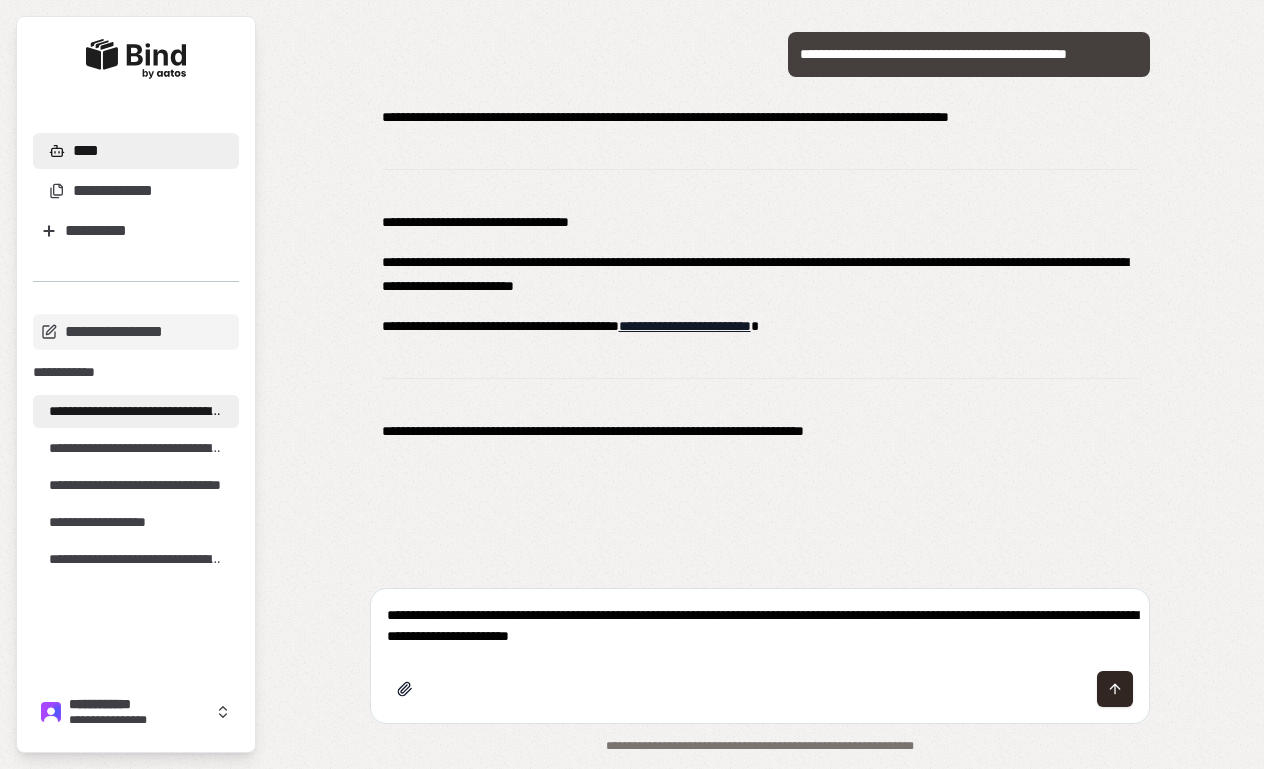 scroll, scrollTop: 607, scrollLeft: 0, axis: vertical 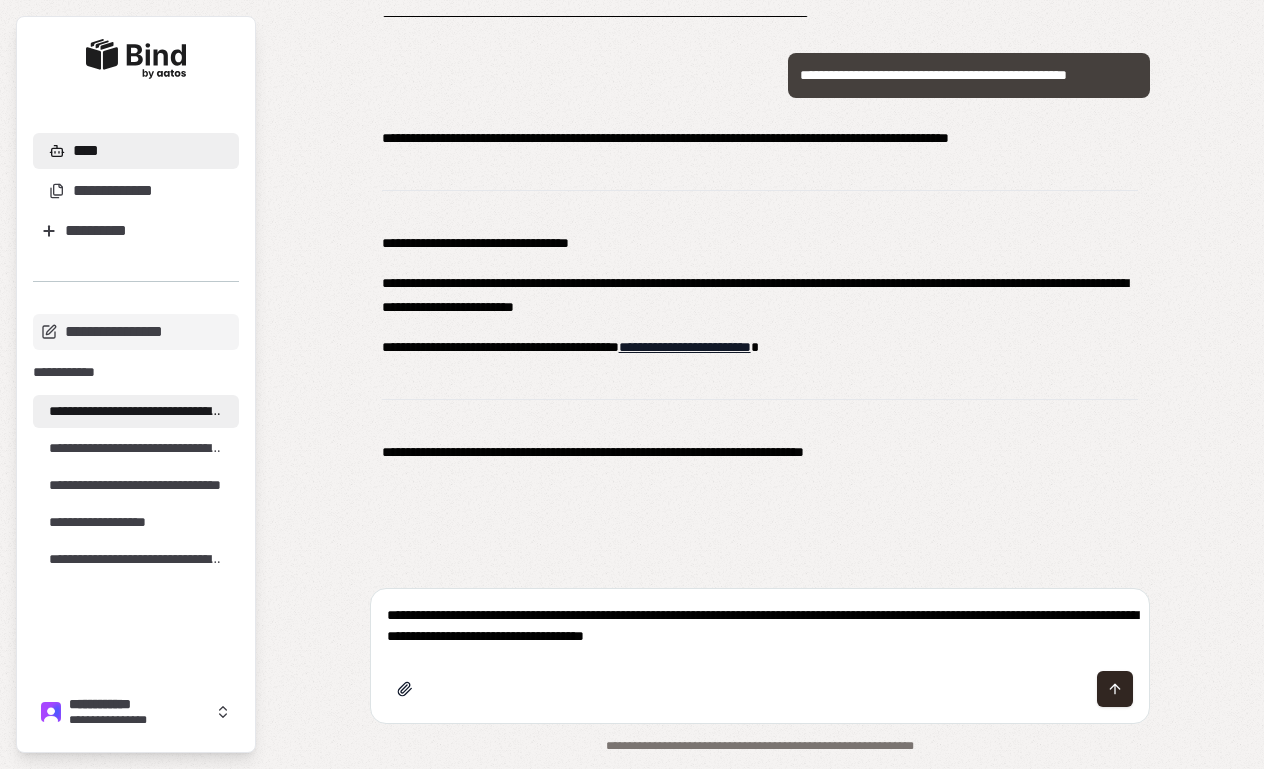 click on "**********" at bounding box center [760, 626] 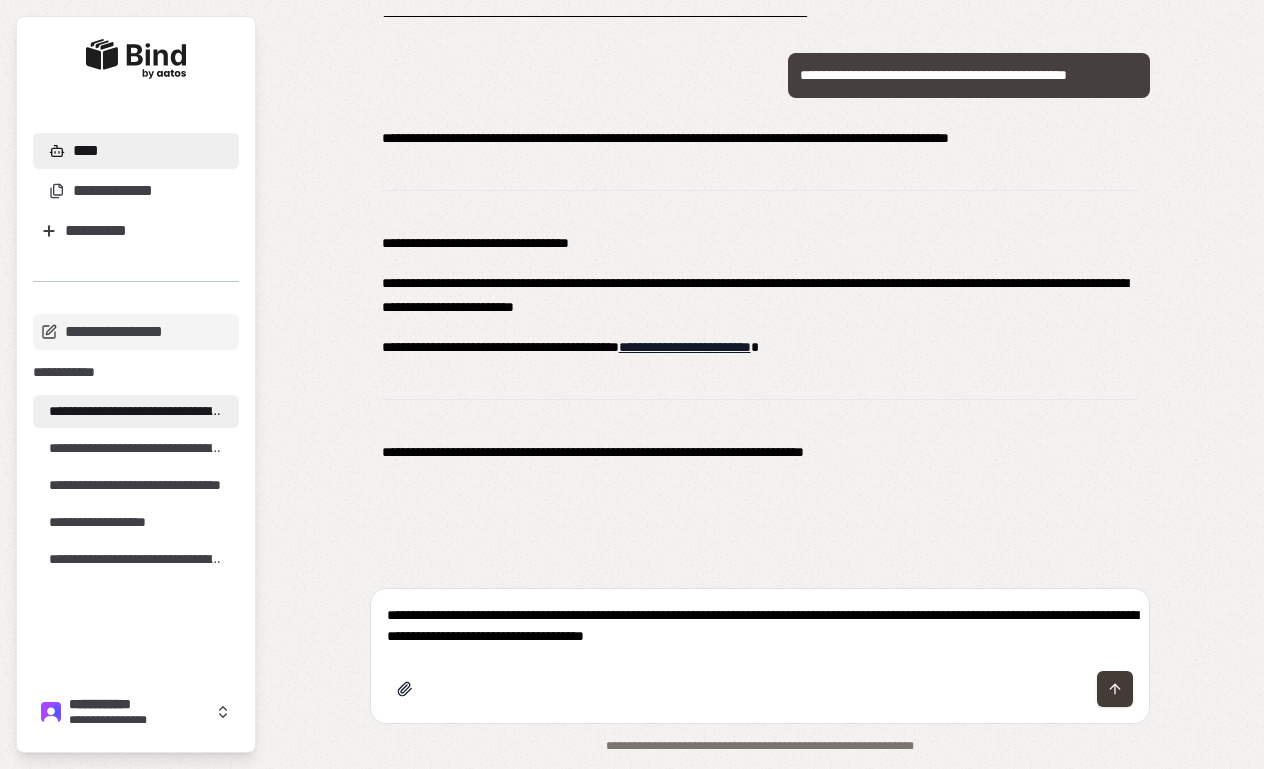 type on "**********" 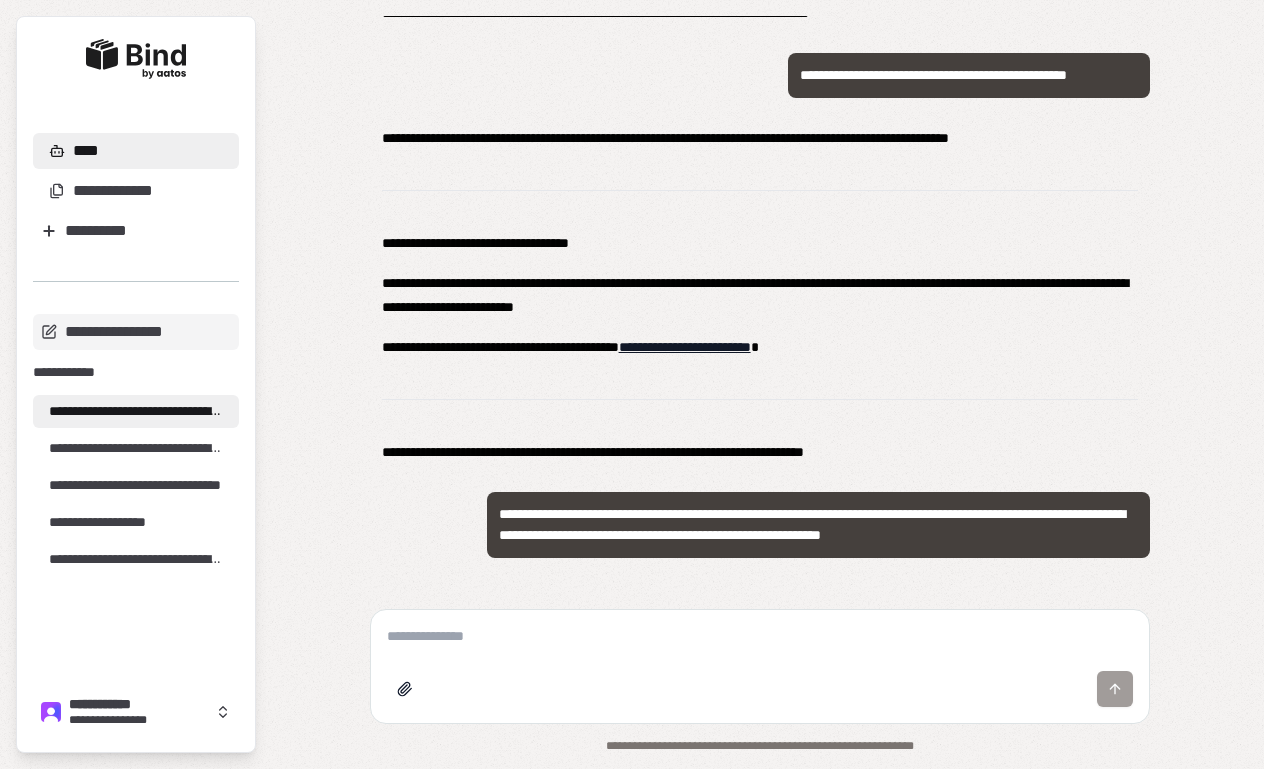 scroll, scrollTop: 1067, scrollLeft: 0, axis: vertical 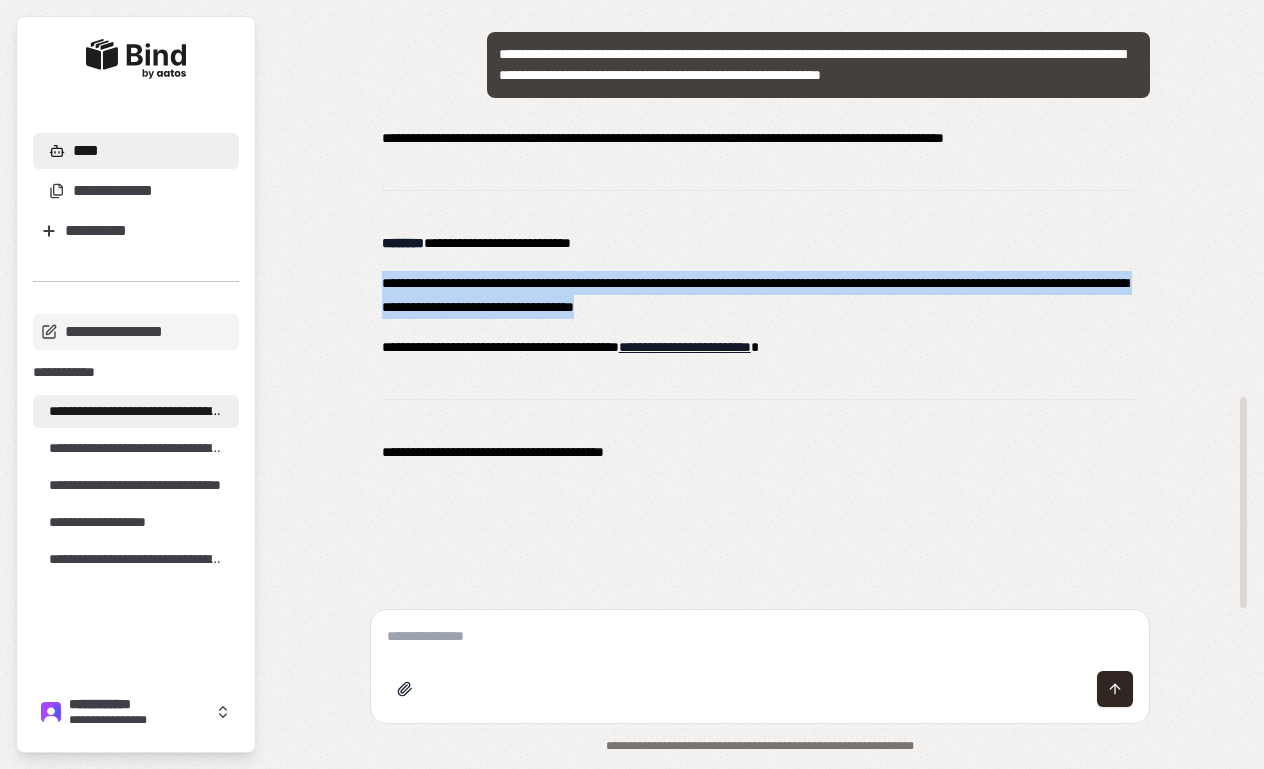 drag, startPoint x: 801, startPoint y: 312, endPoint x: 381, endPoint y: 289, distance: 420.6293 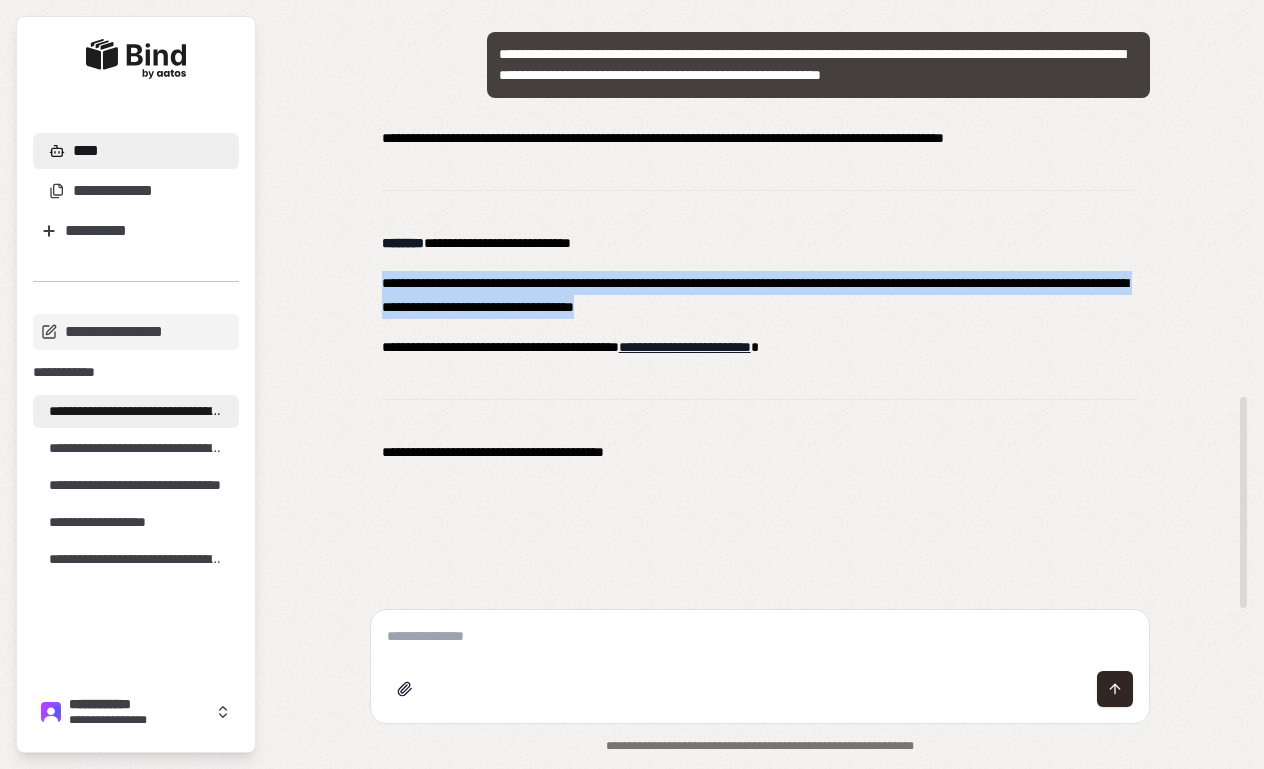 copy on "**********" 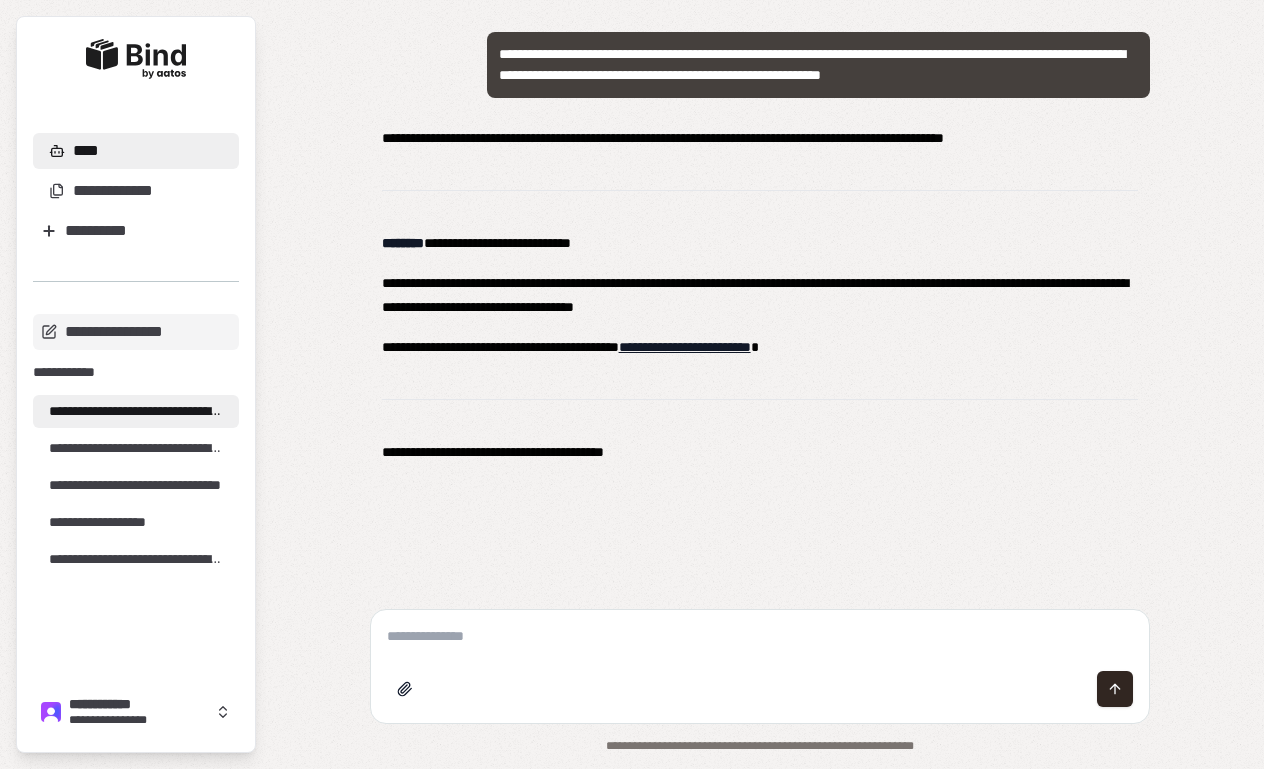 paste on "**********" 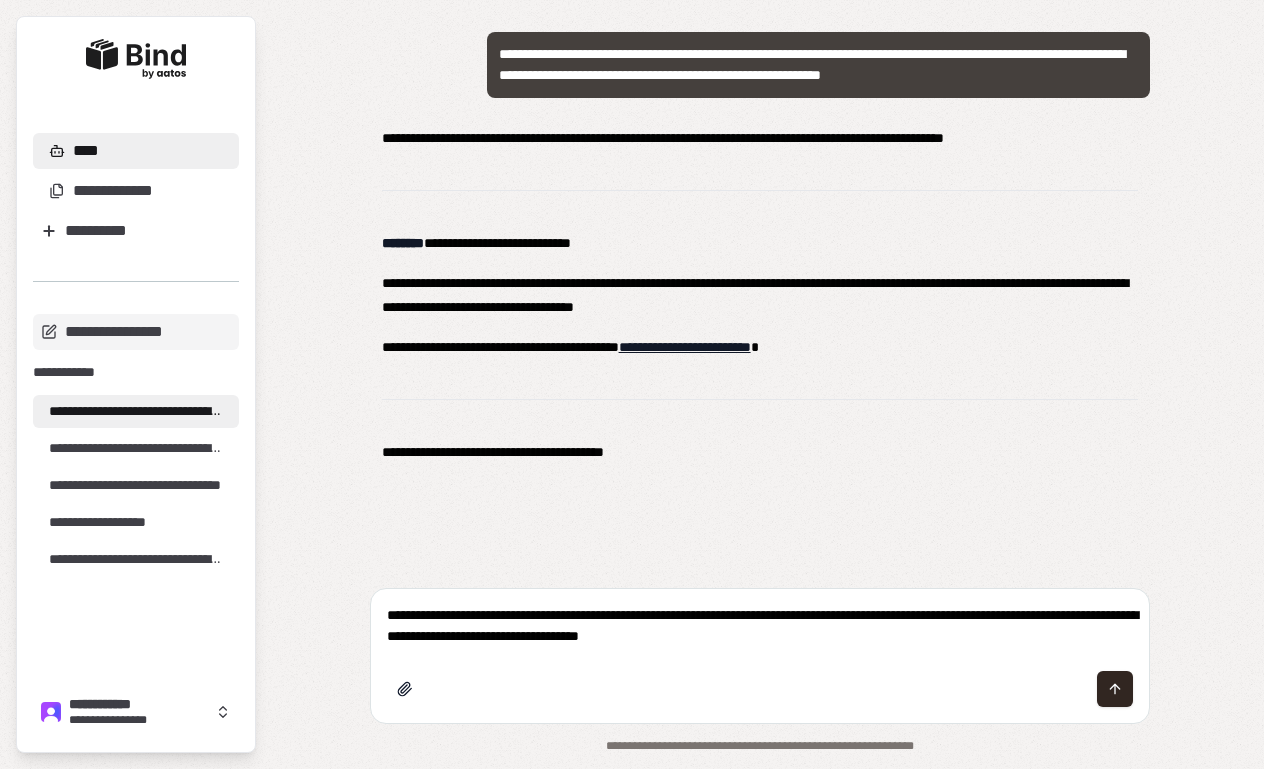 click on "**********" at bounding box center [760, 626] 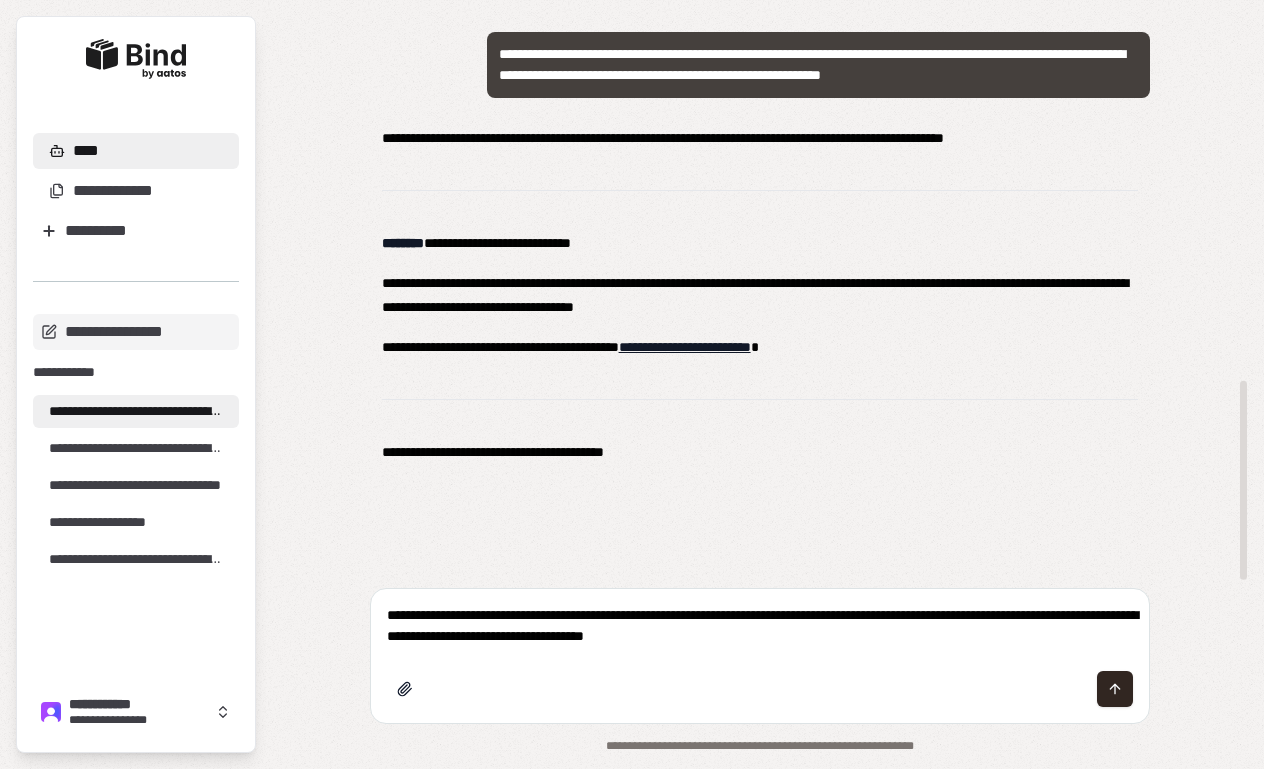 scroll, scrollTop: 1046, scrollLeft: 0, axis: vertical 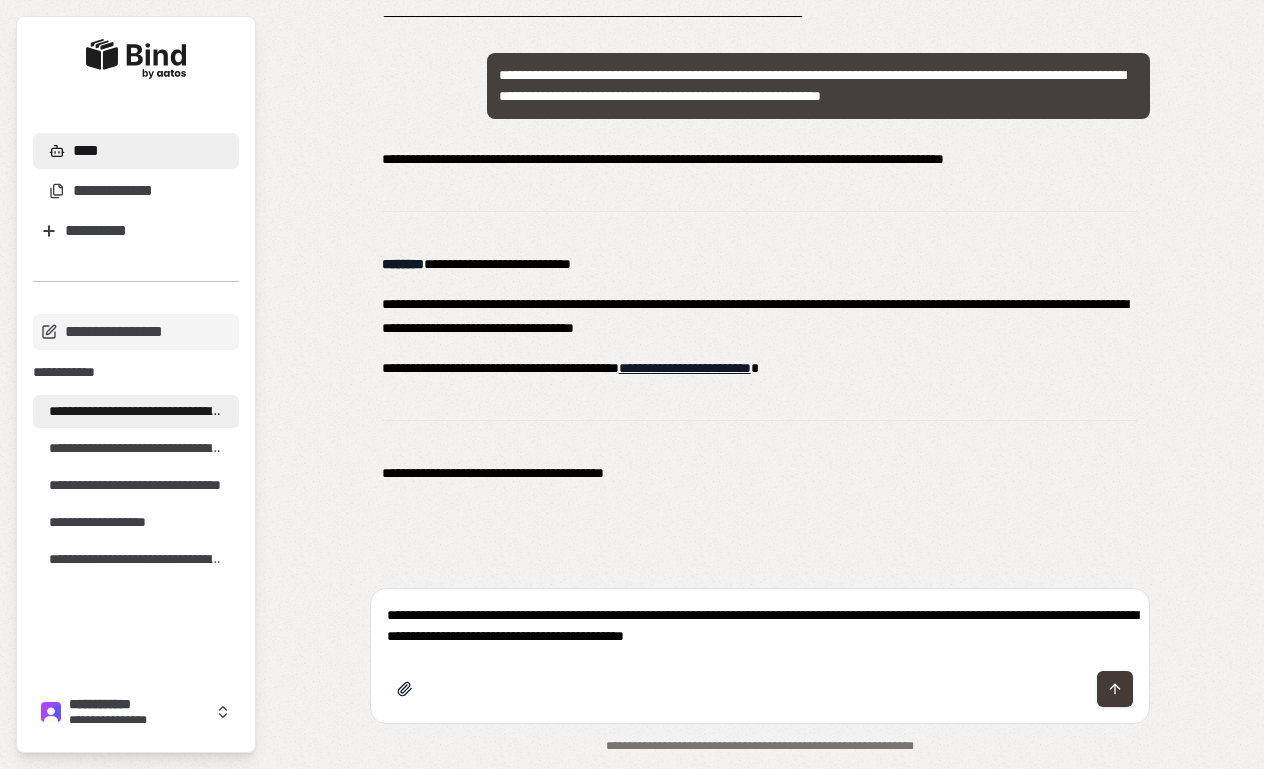type on "**********" 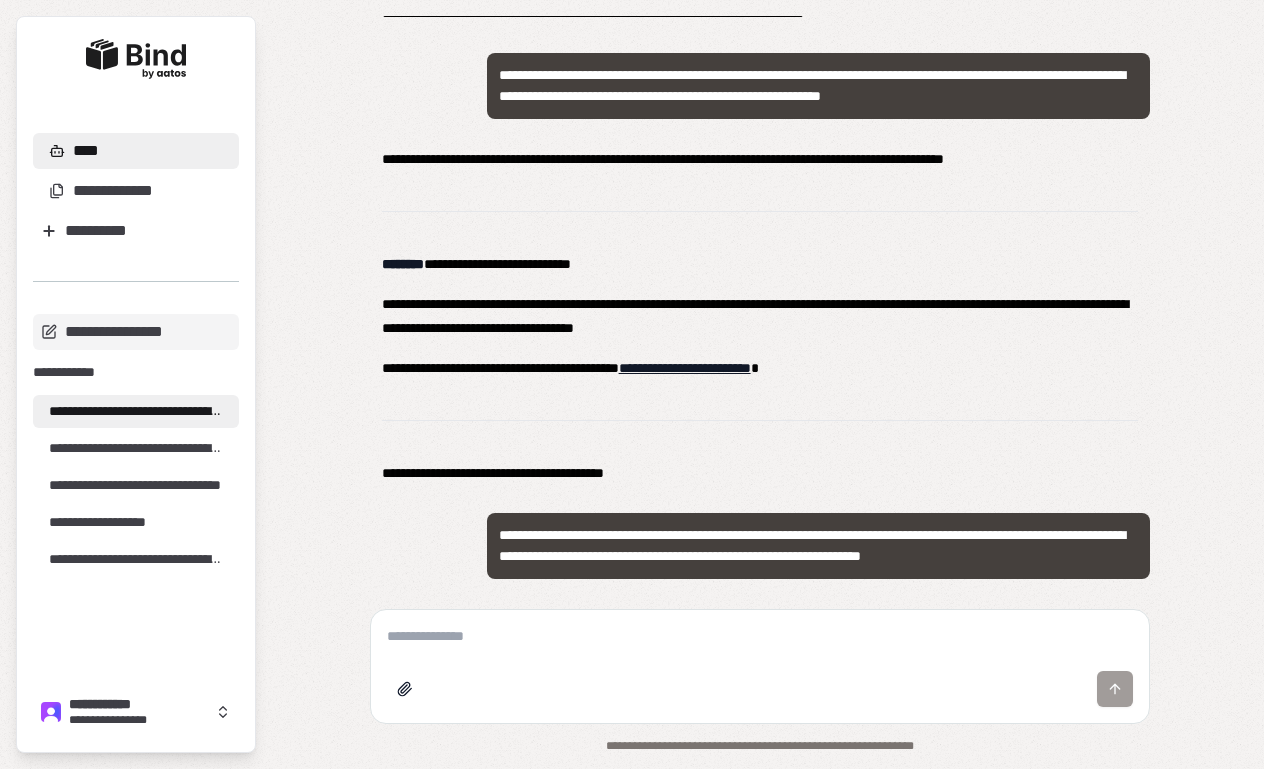 scroll, scrollTop: 1527, scrollLeft: 0, axis: vertical 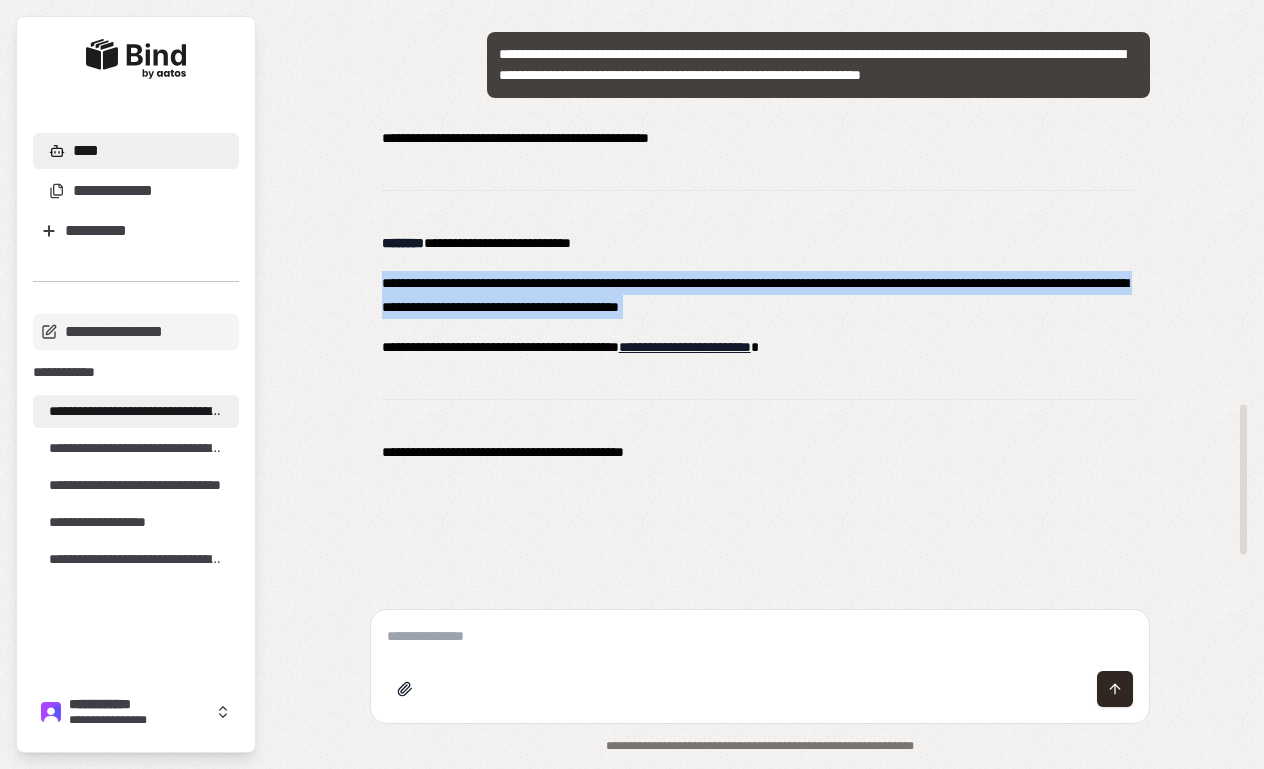 drag, startPoint x: 385, startPoint y: 280, endPoint x: 731, endPoint y: 328, distance: 349.3136 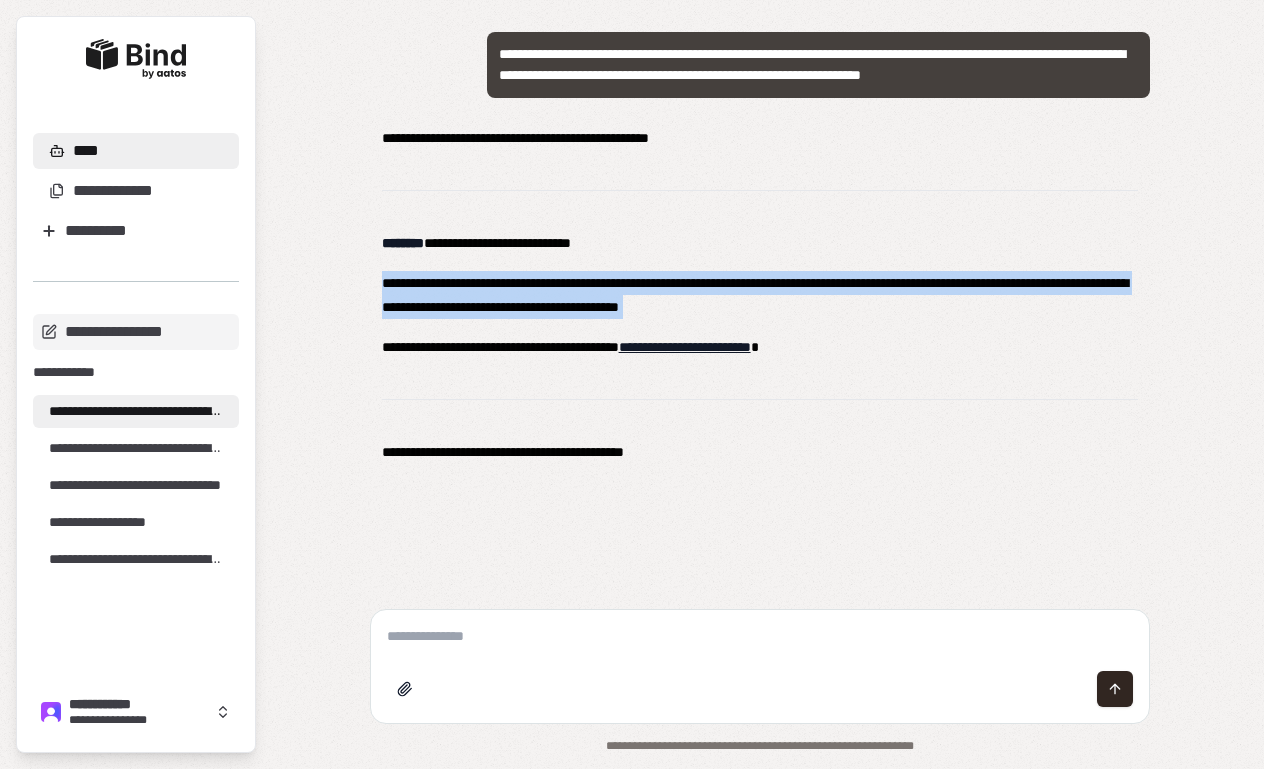 drag, startPoint x: 732, startPoint y: 287, endPoint x: 386, endPoint y: 33, distance: 429.22256 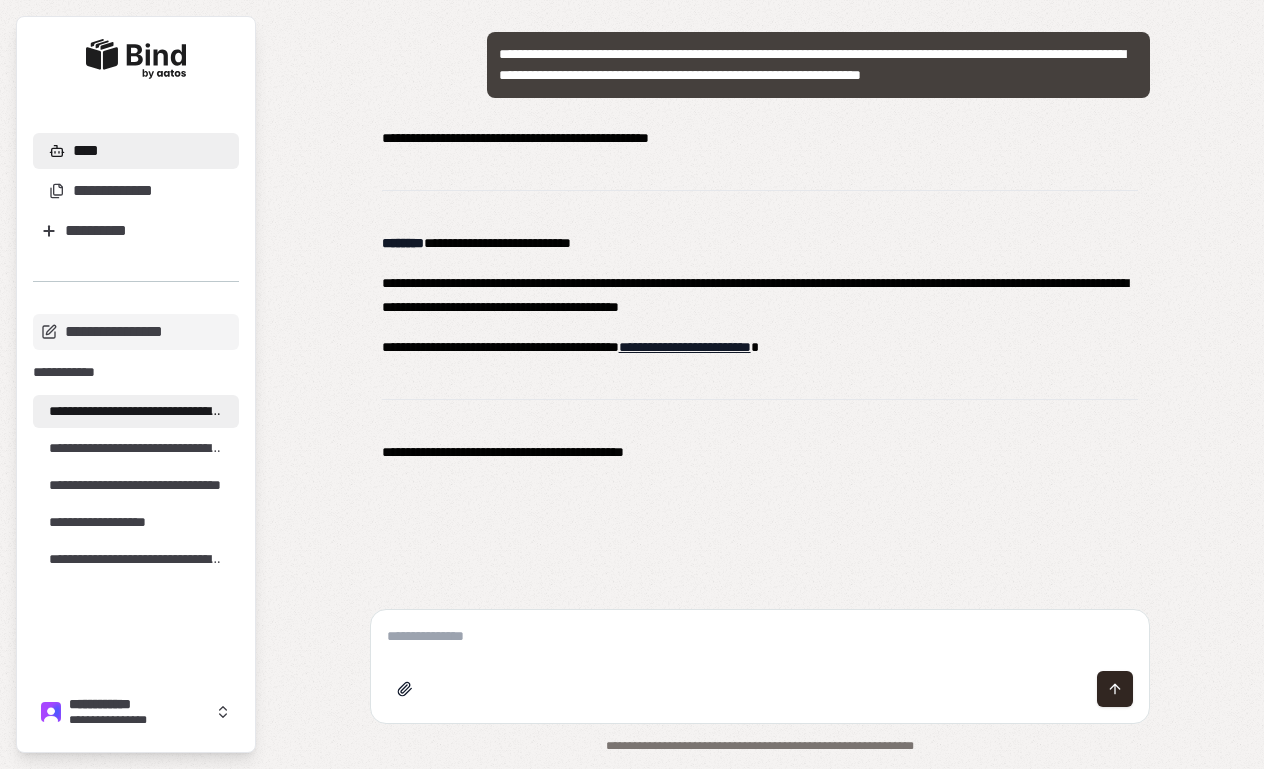 paste on "**********" 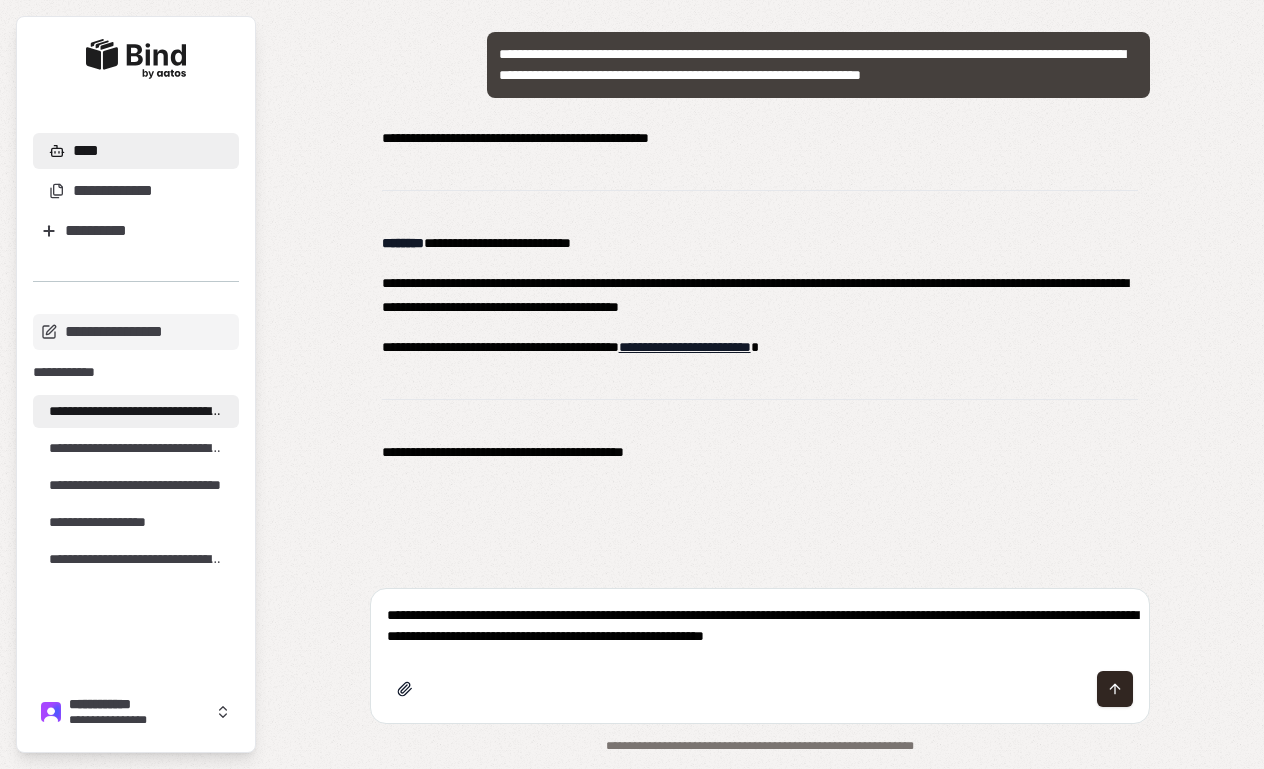 click on "**********" at bounding box center (760, 626) 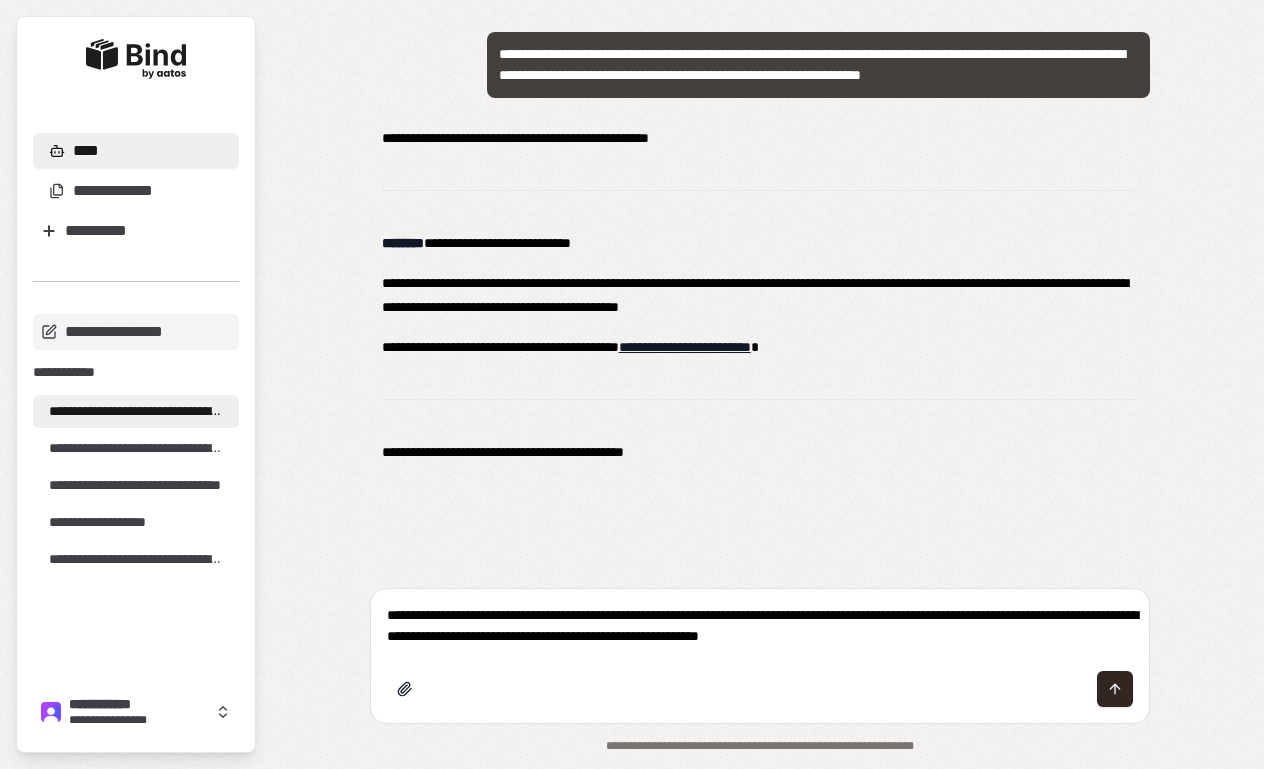 scroll, scrollTop: 1506, scrollLeft: 0, axis: vertical 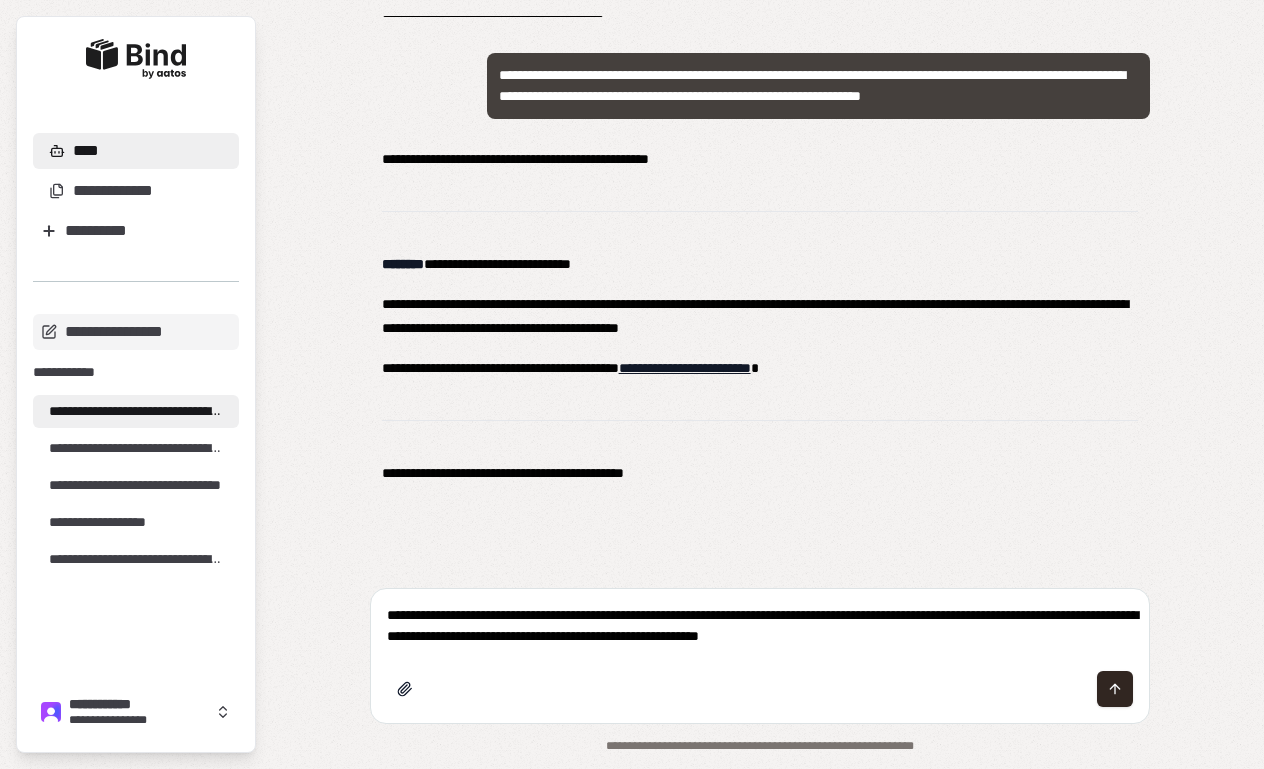 click on "**********" at bounding box center (760, 626) 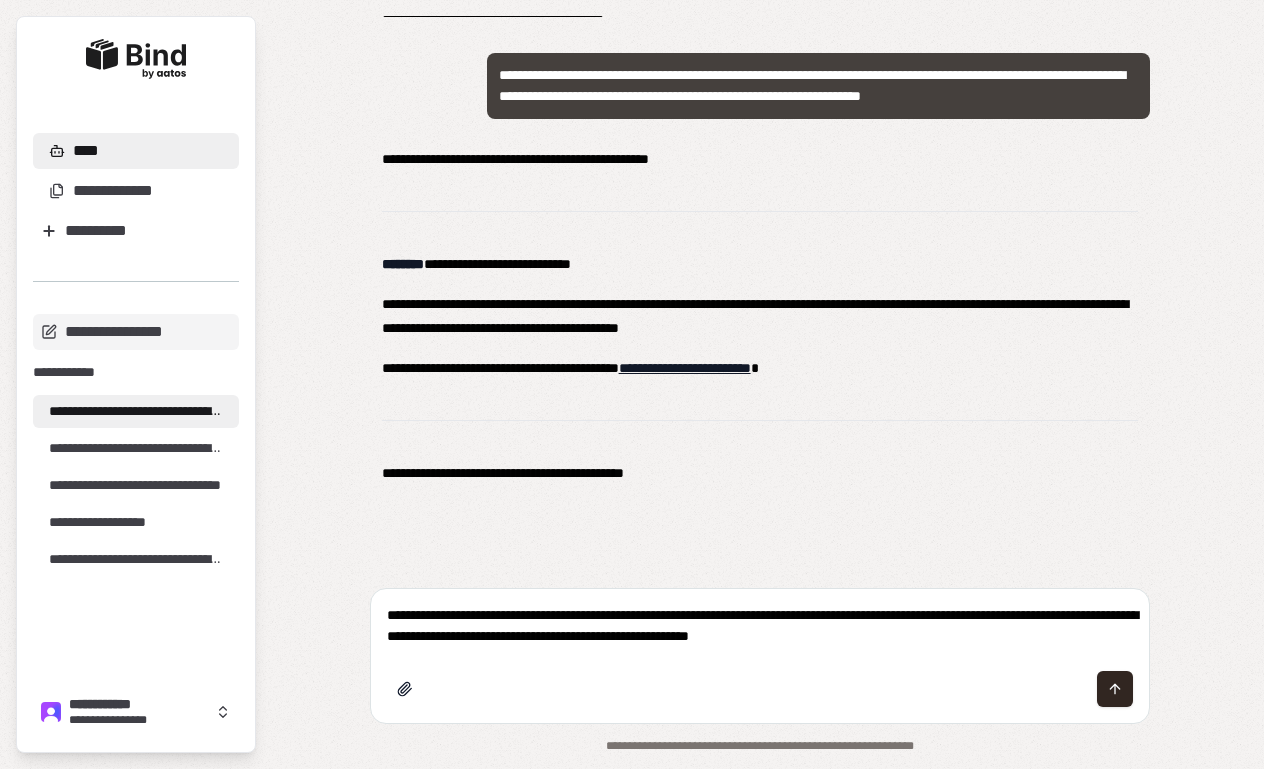 click on "**********" at bounding box center (760, 626) 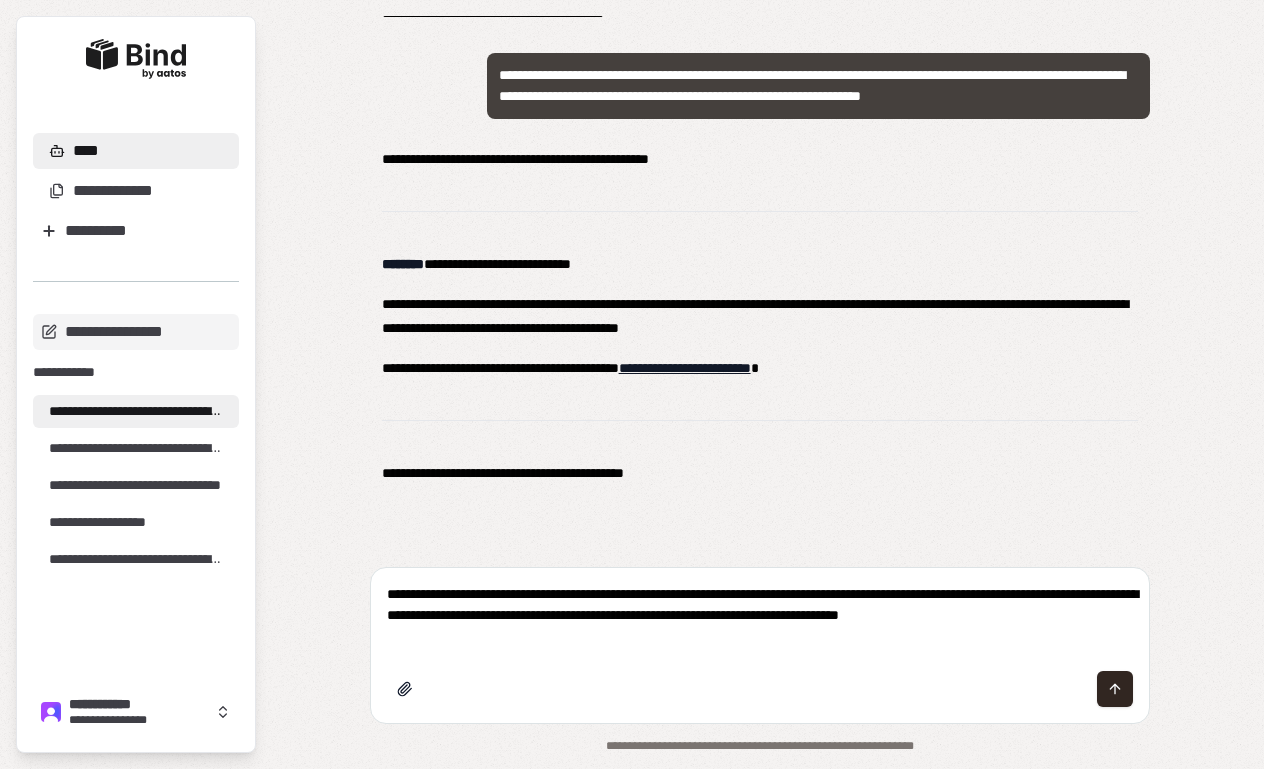 scroll, scrollTop: 1485, scrollLeft: 0, axis: vertical 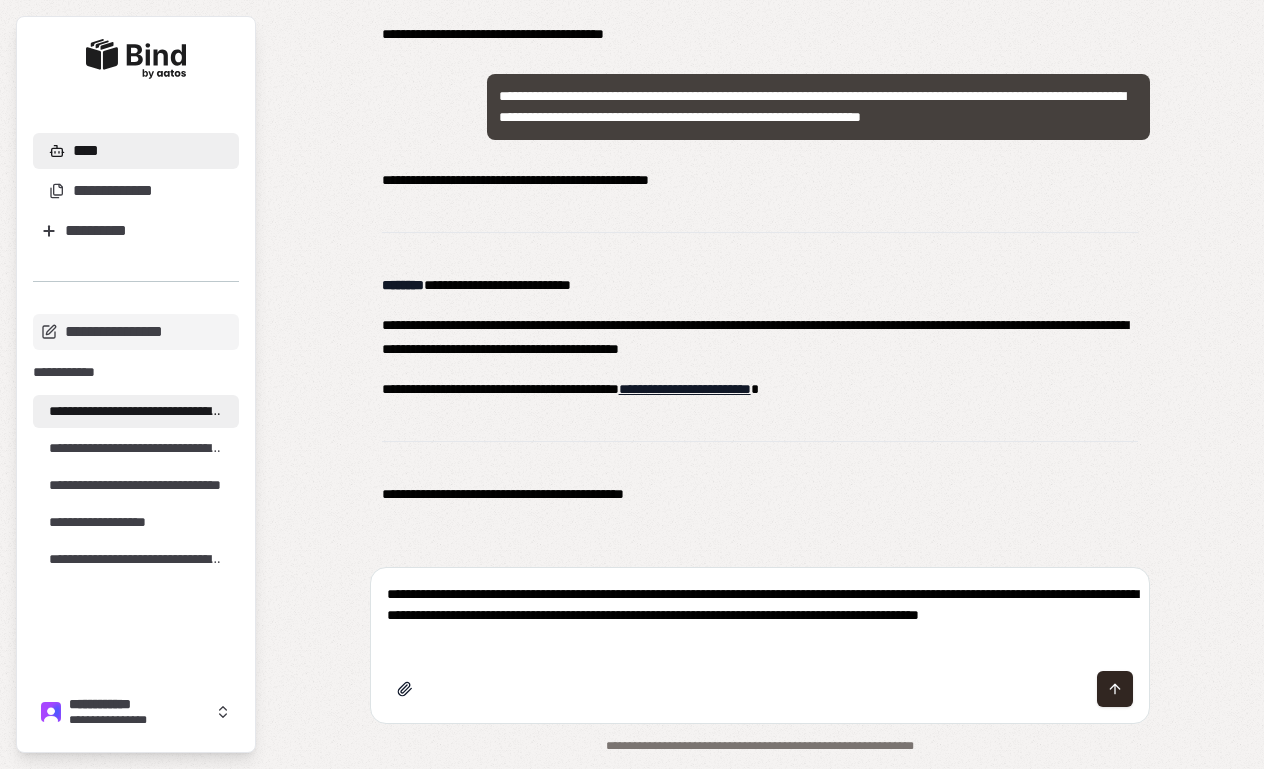 click on "**********" at bounding box center (760, 615) 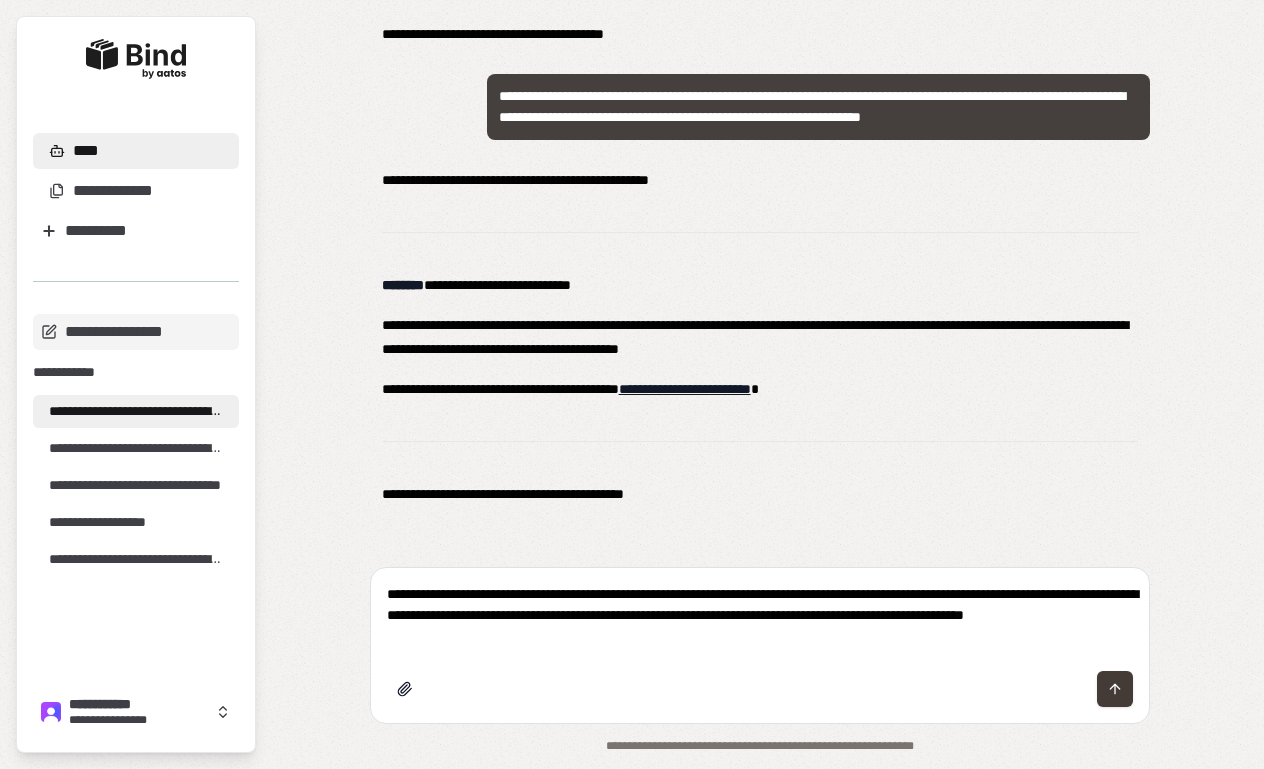 type on "**********" 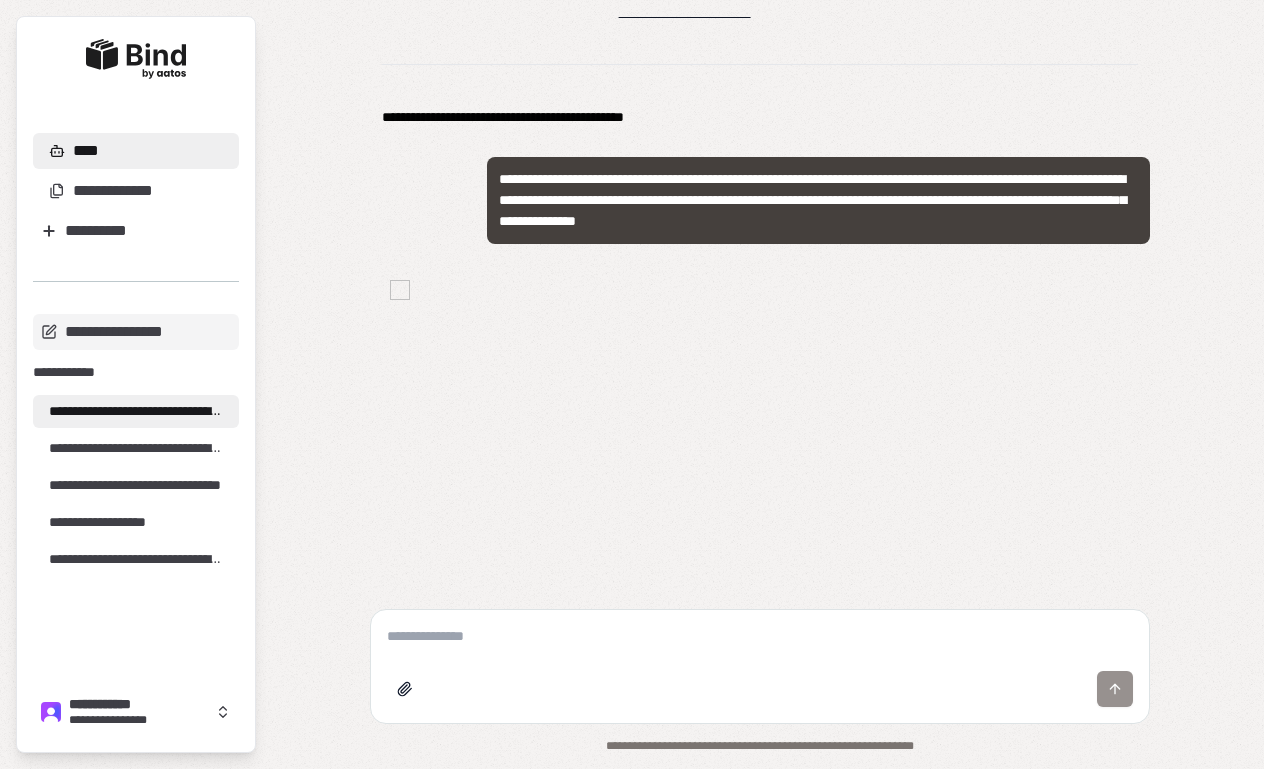 scroll, scrollTop: 1987, scrollLeft: 0, axis: vertical 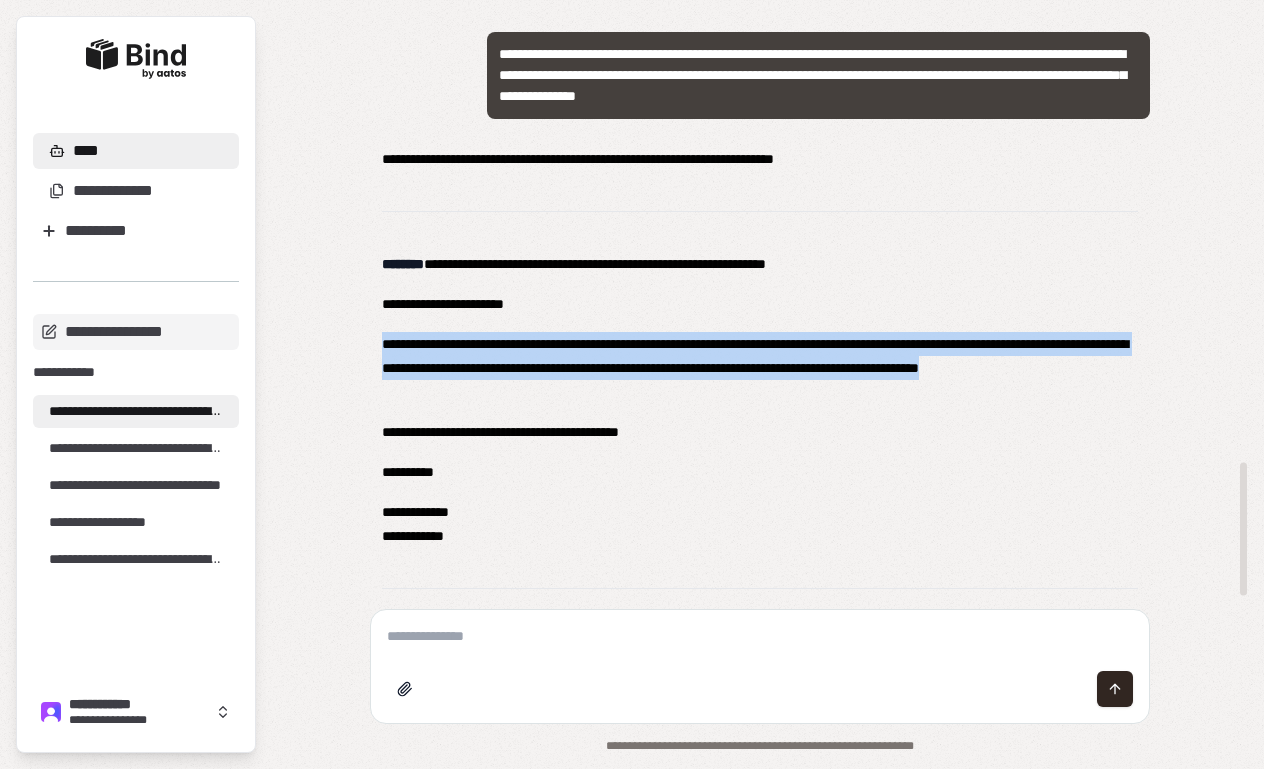 drag, startPoint x: 379, startPoint y: 340, endPoint x: 472, endPoint y: 391, distance: 106.06602 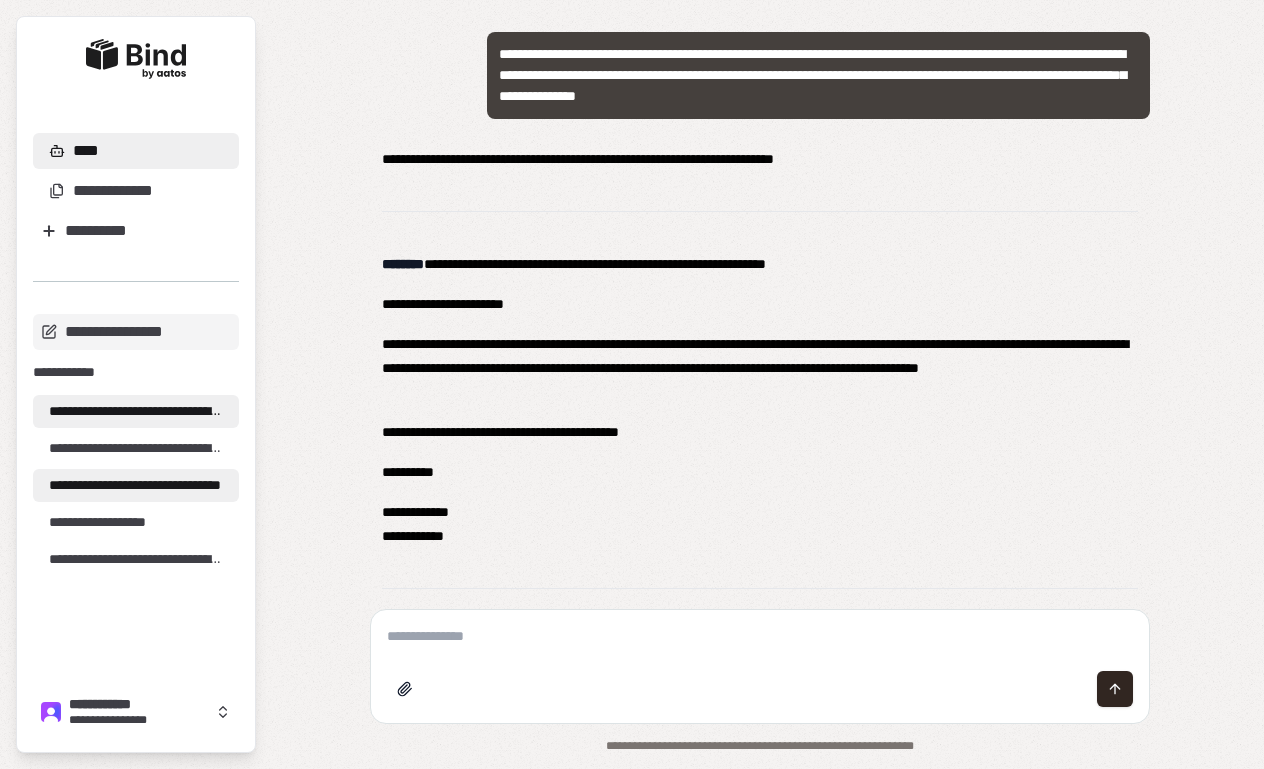 paste on "**********" 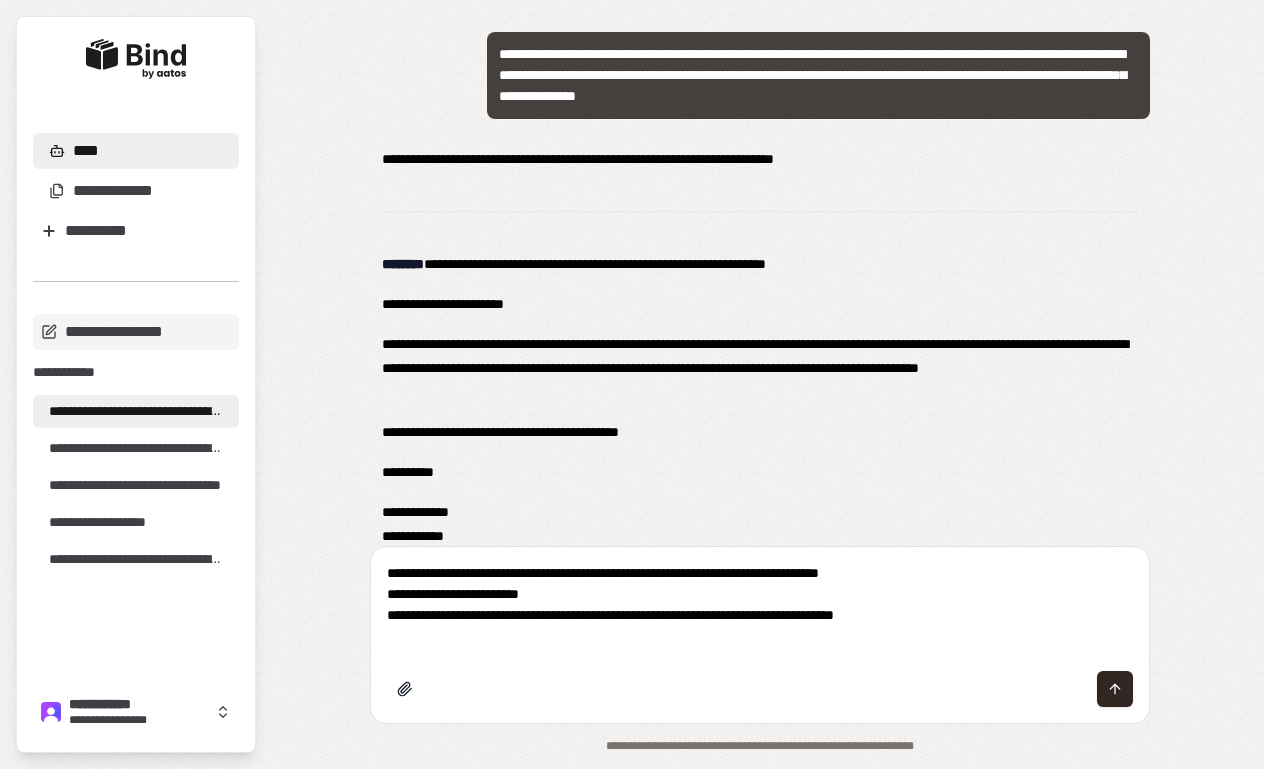 type on "**********" 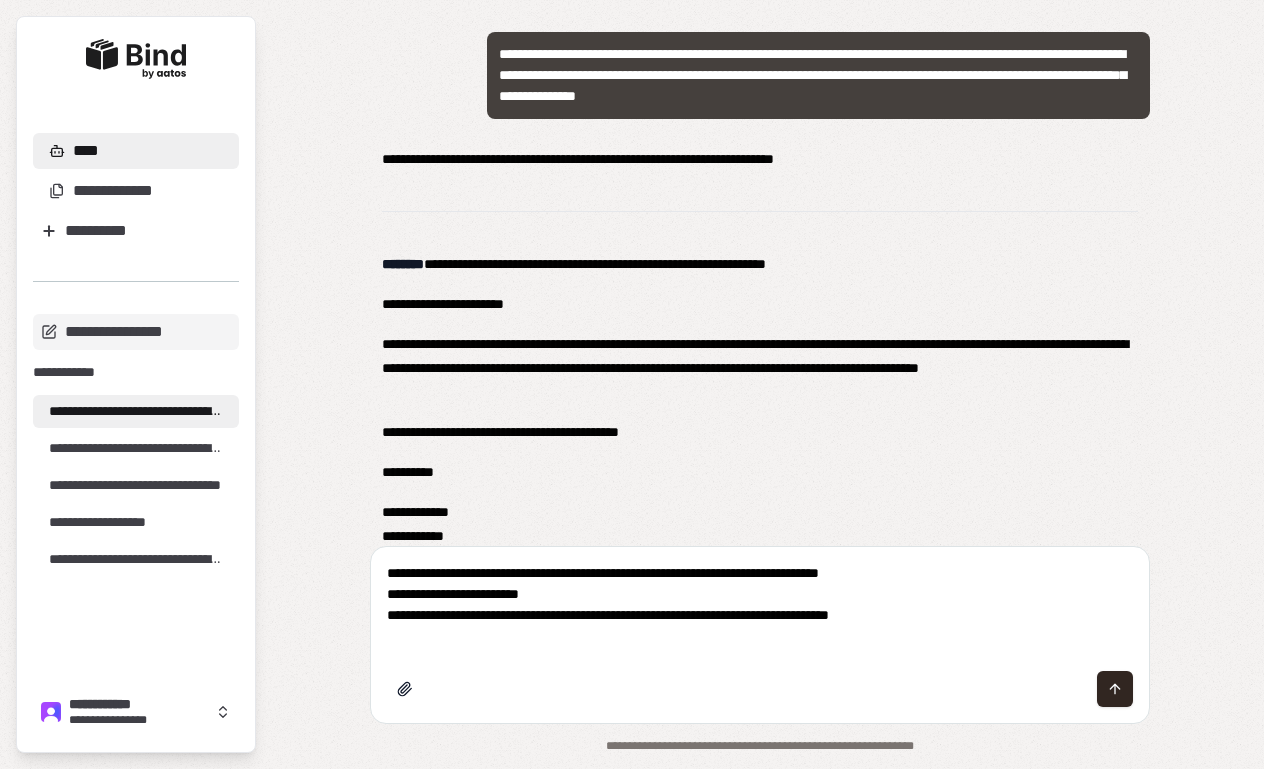 click at bounding box center [1115, 689] 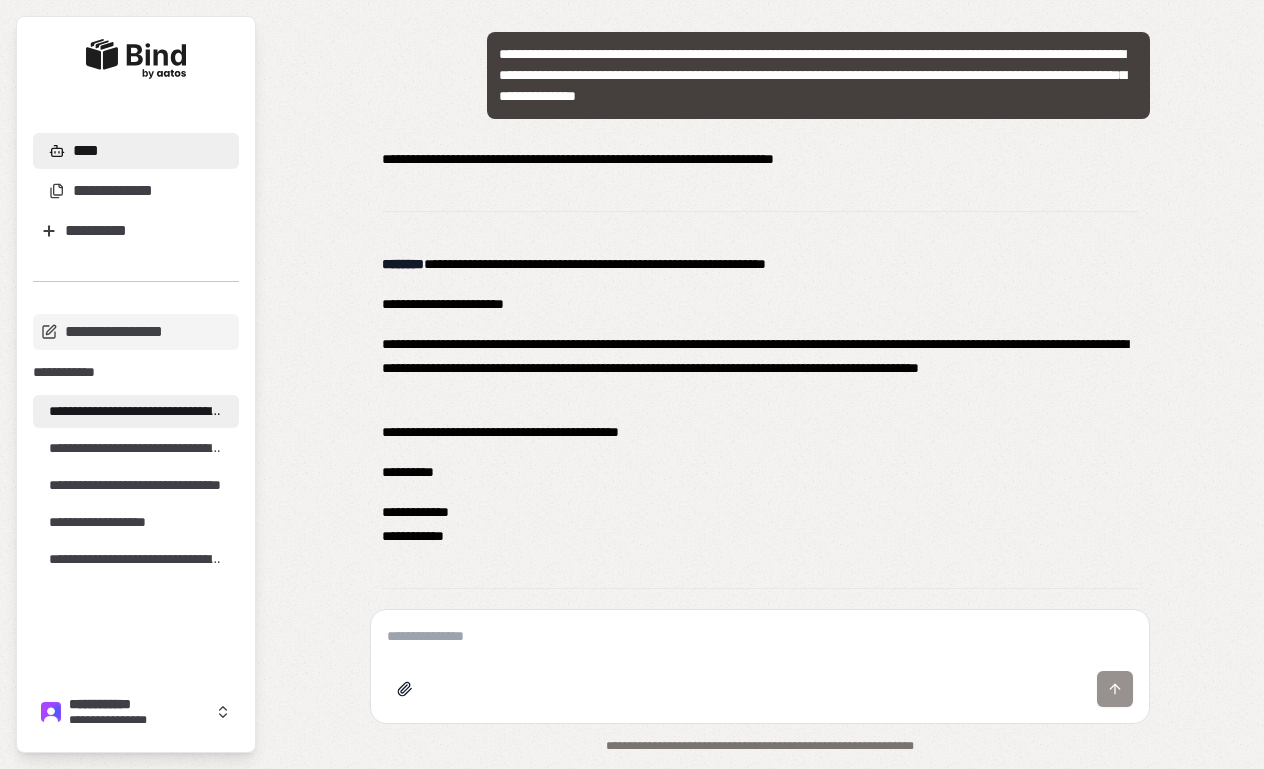 scroll, scrollTop: 2636, scrollLeft: 0, axis: vertical 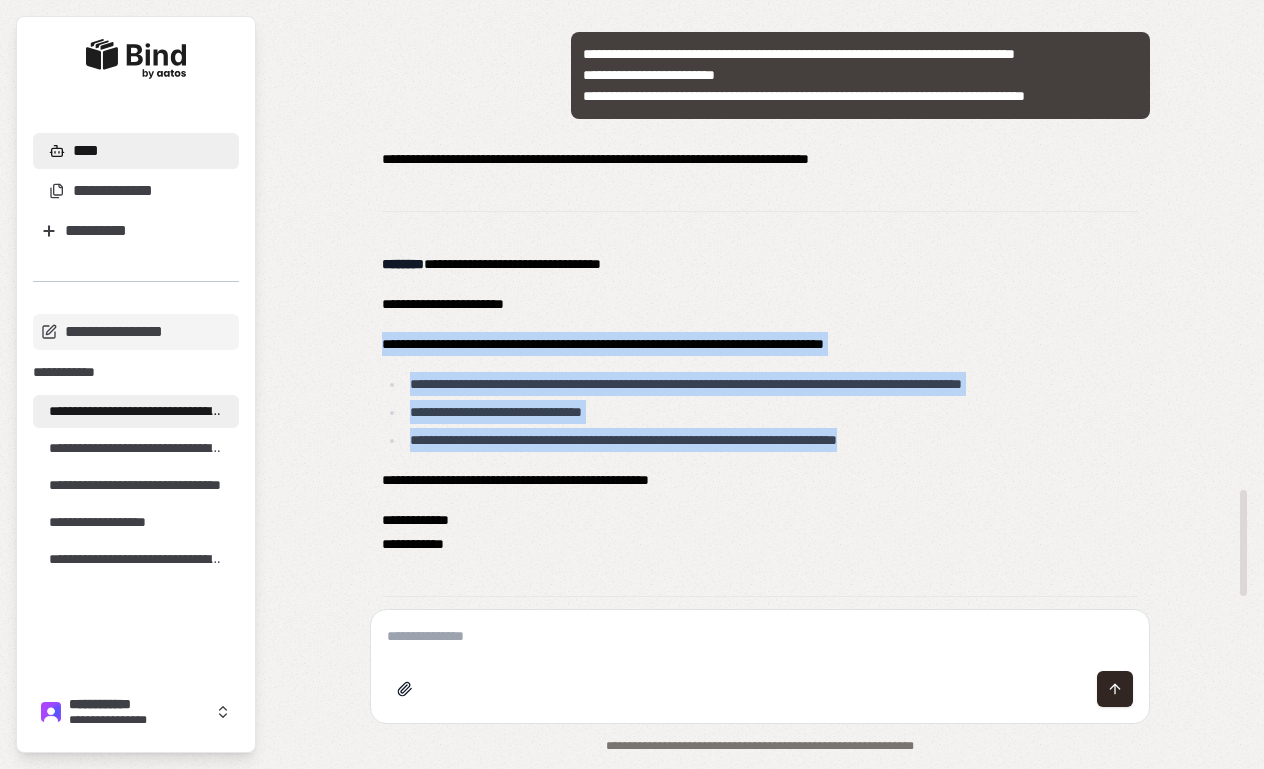 drag, startPoint x: 382, startPoint y: 341, endPoint x: 965, endPoint y: 451, distance: 593.2866 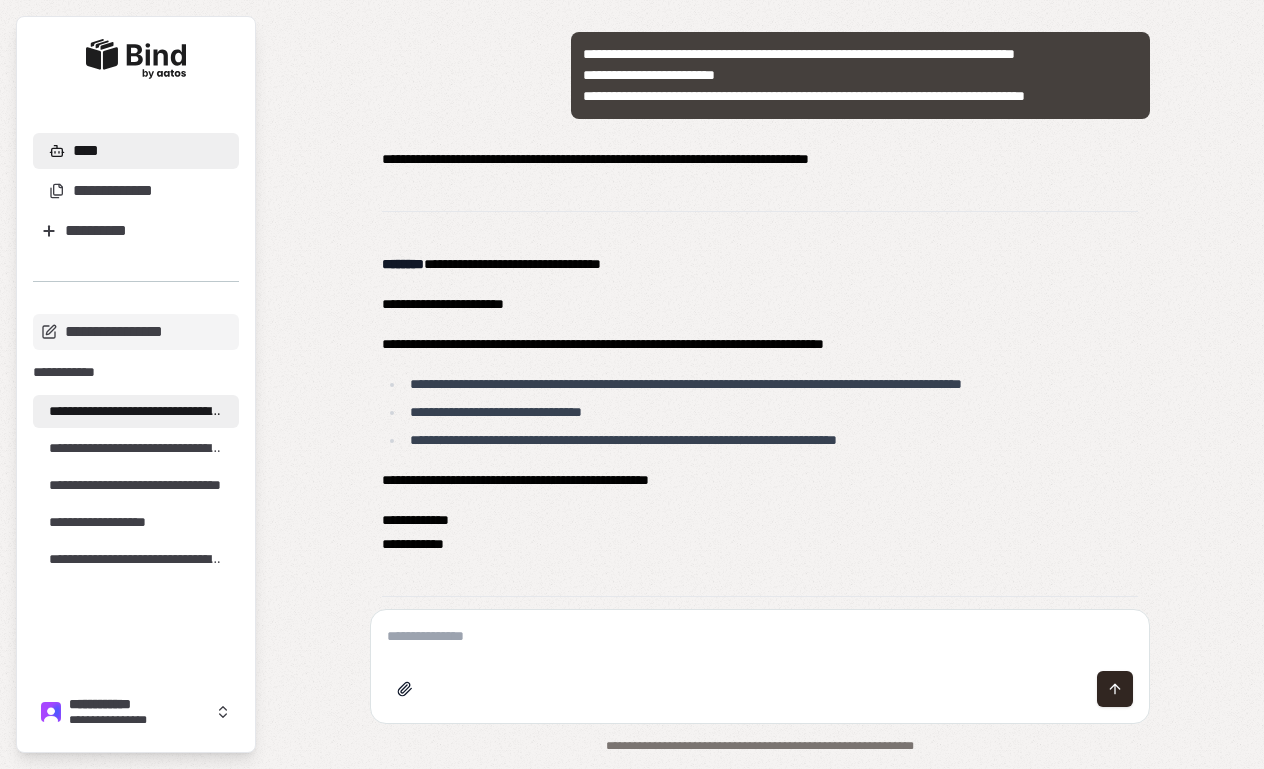 paste on "**********" 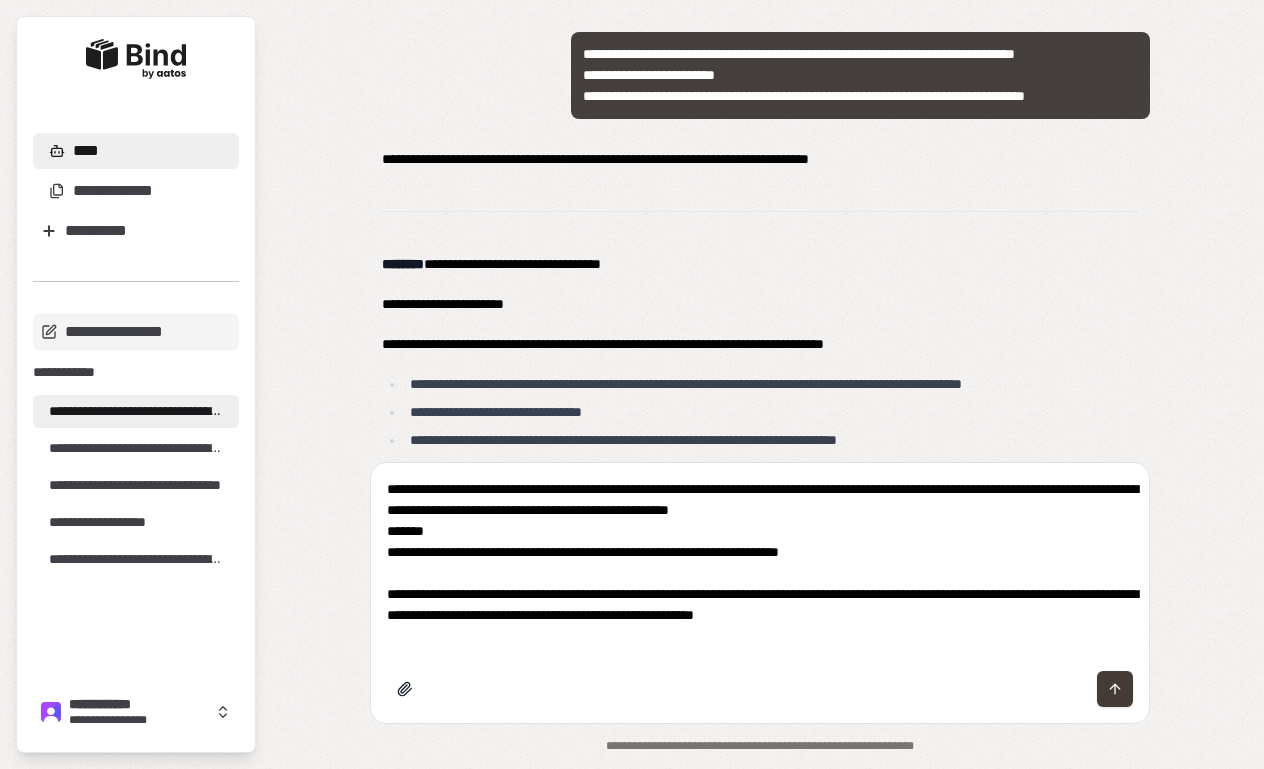 type on "**********" 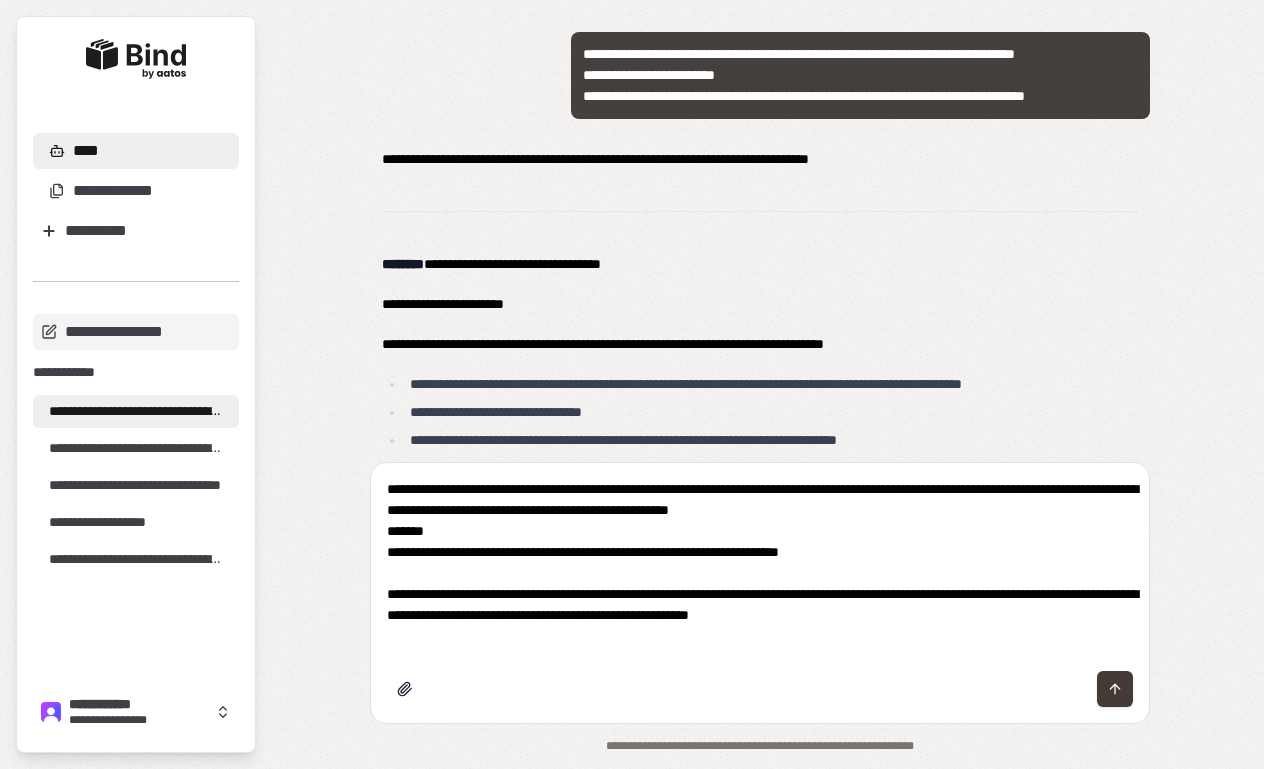 click at bounding box center [1115, 689] 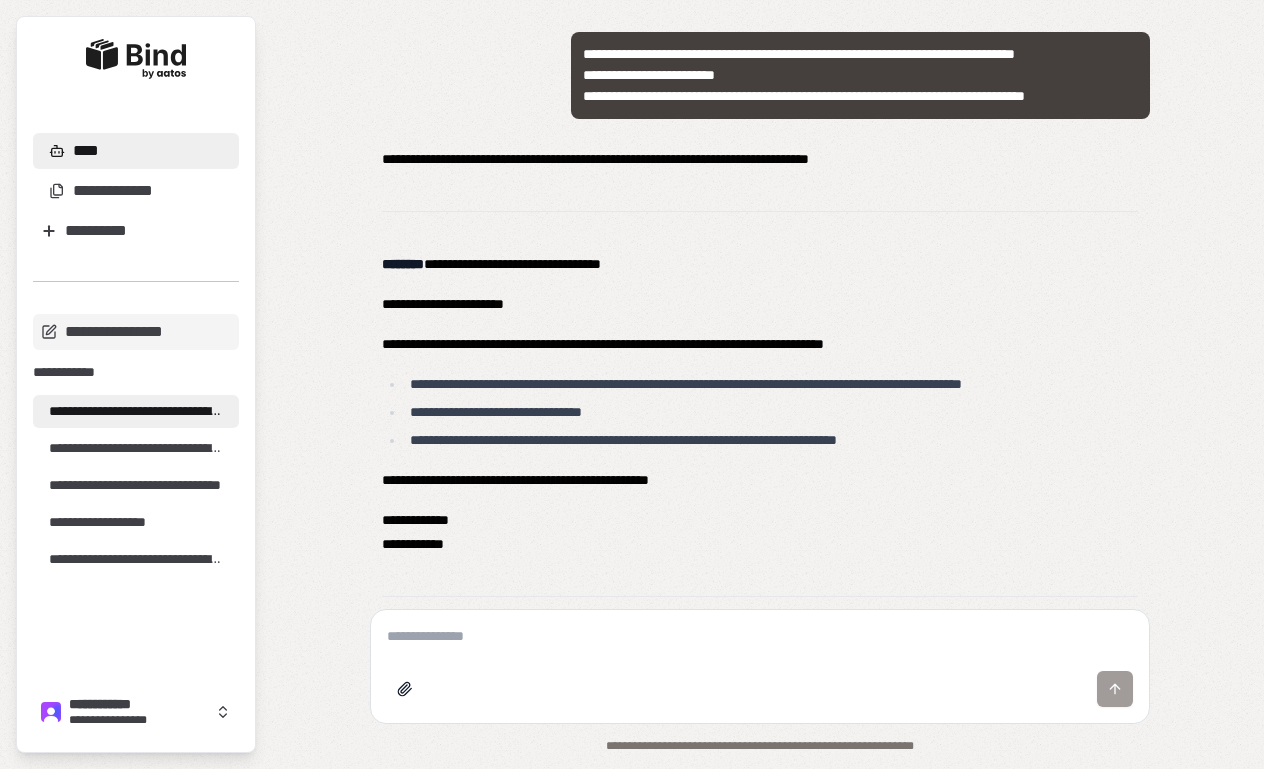 scroll, scrollTop: 3293, scrollLeft: 0, axis: vertical 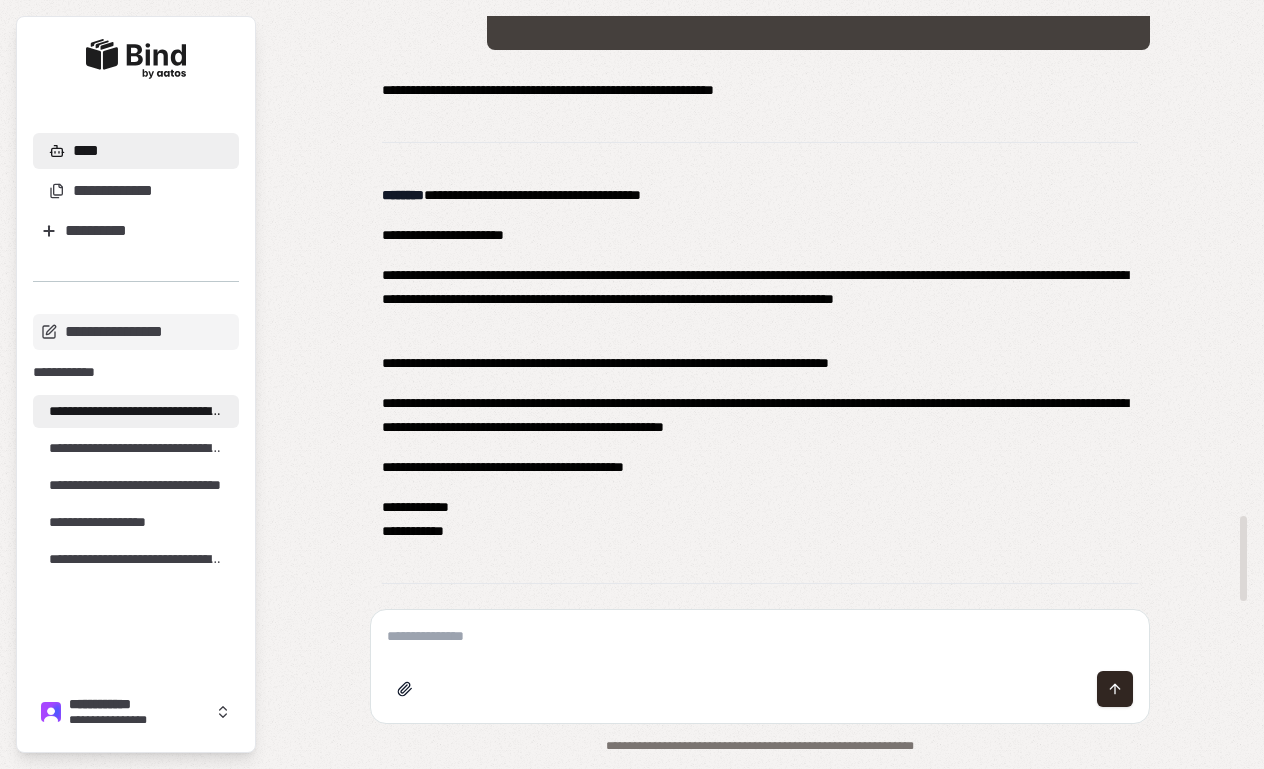 drag, startPoint x: 1240, startPoint y: 552, endPoint x: 1237, endPoint y: 580, distance: 28.160255 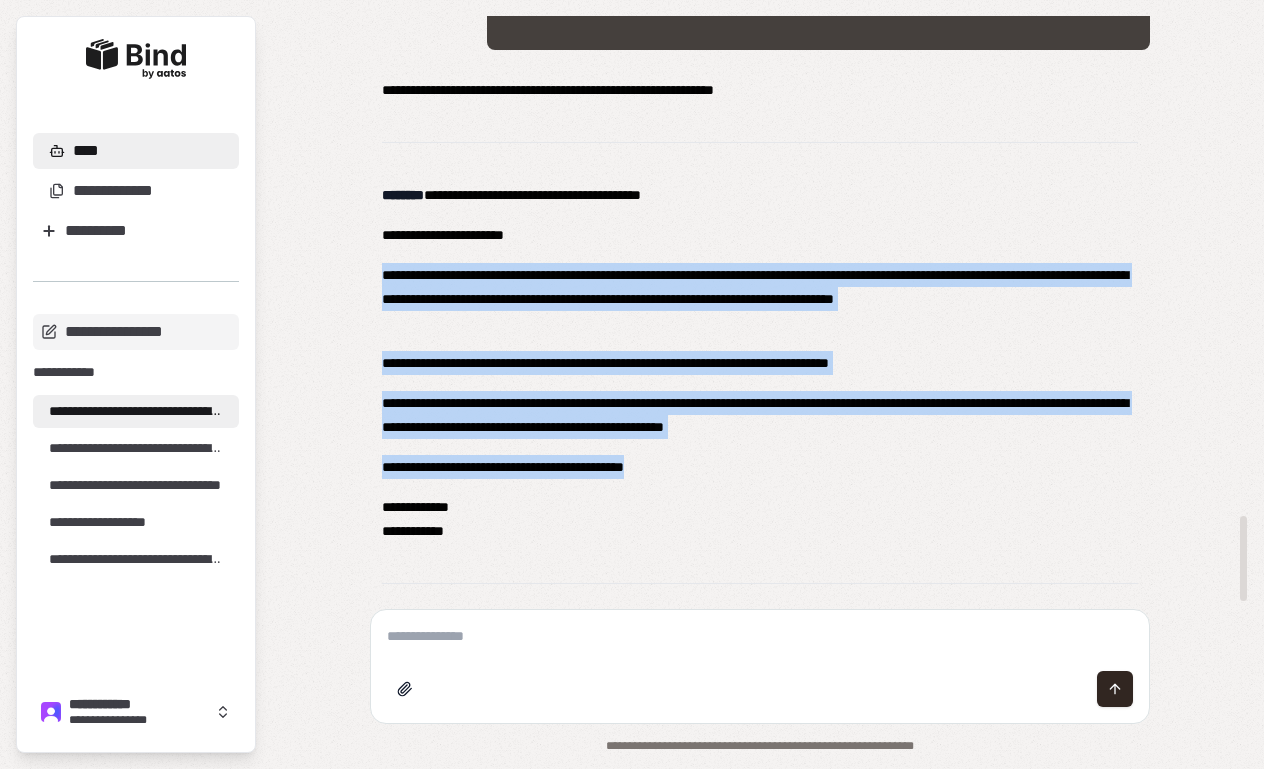 drag, startPoint x: 705, startPoint y: 470, endPoint x: 379, endPoint y: 272, distance: 381.4184 